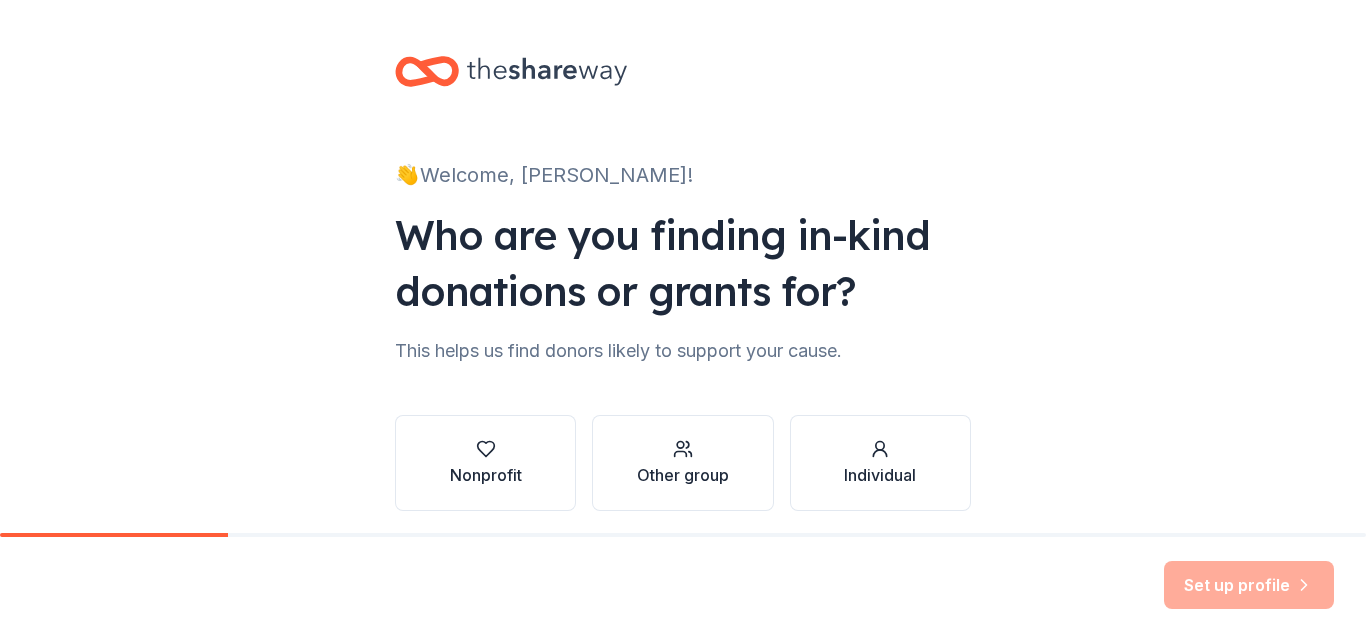 scroll, scrollTop: 0, scrollLeft: 0, axis: both 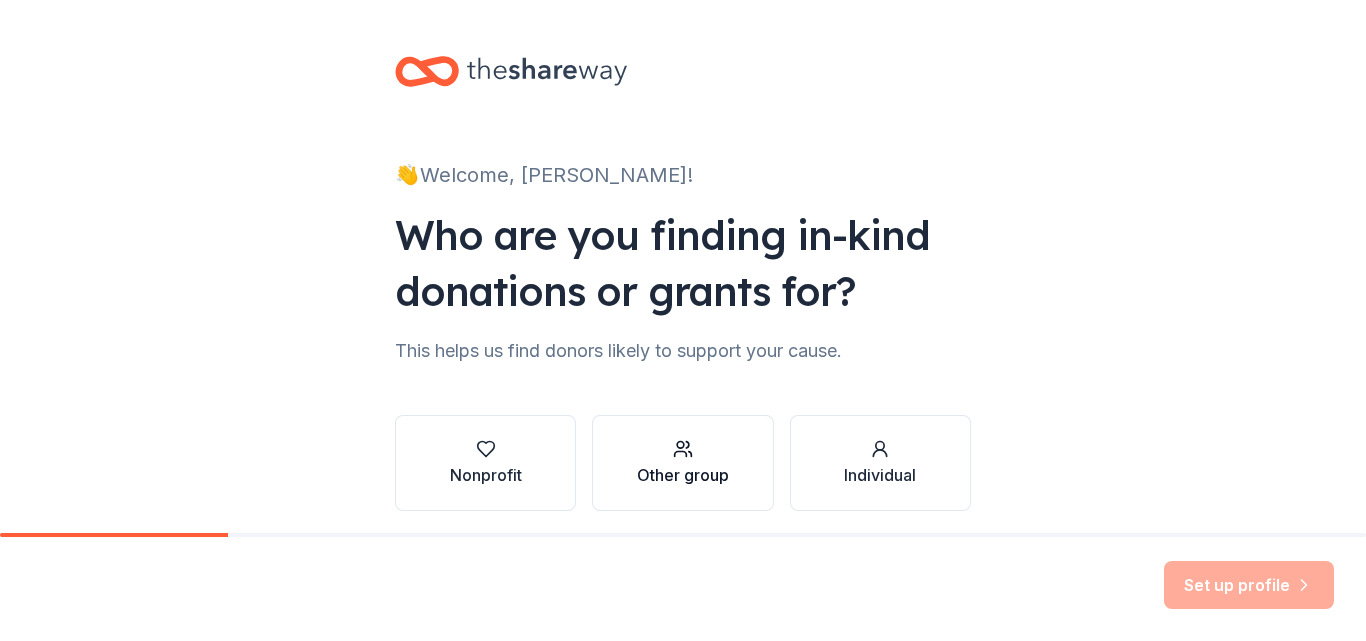 click at bounding box center (683, 449) 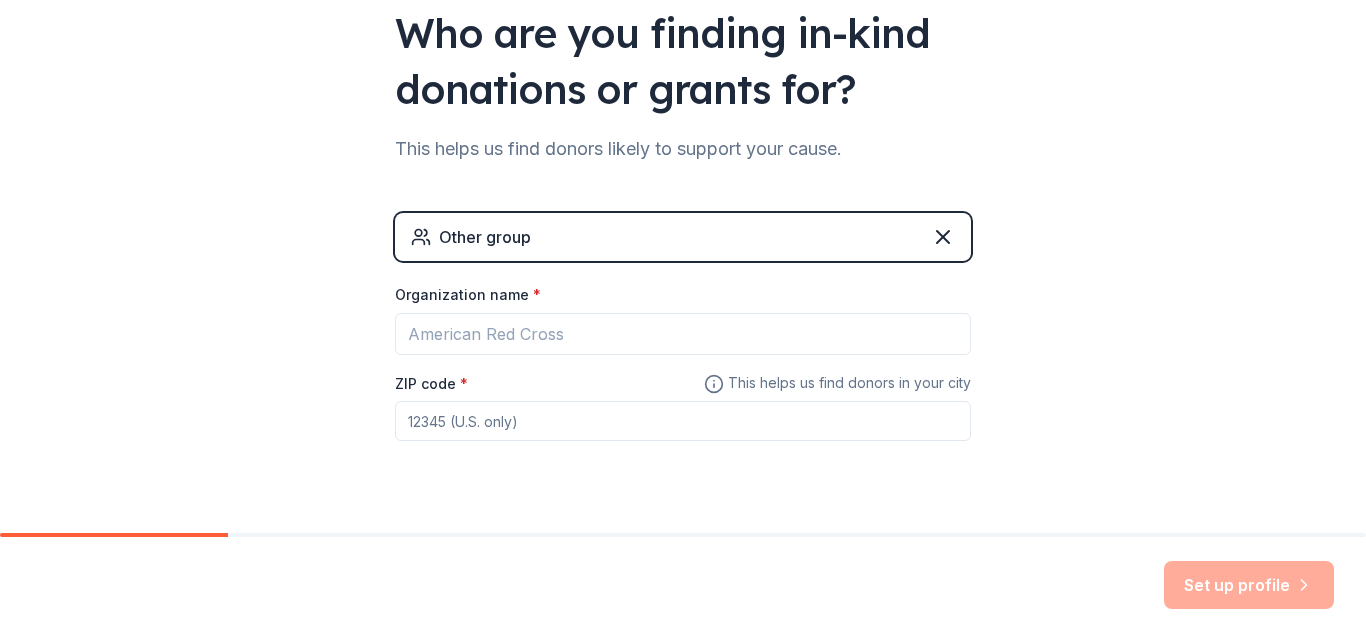 scroll, scrollTop: 246, scrollLeft: 0, axis: vertical 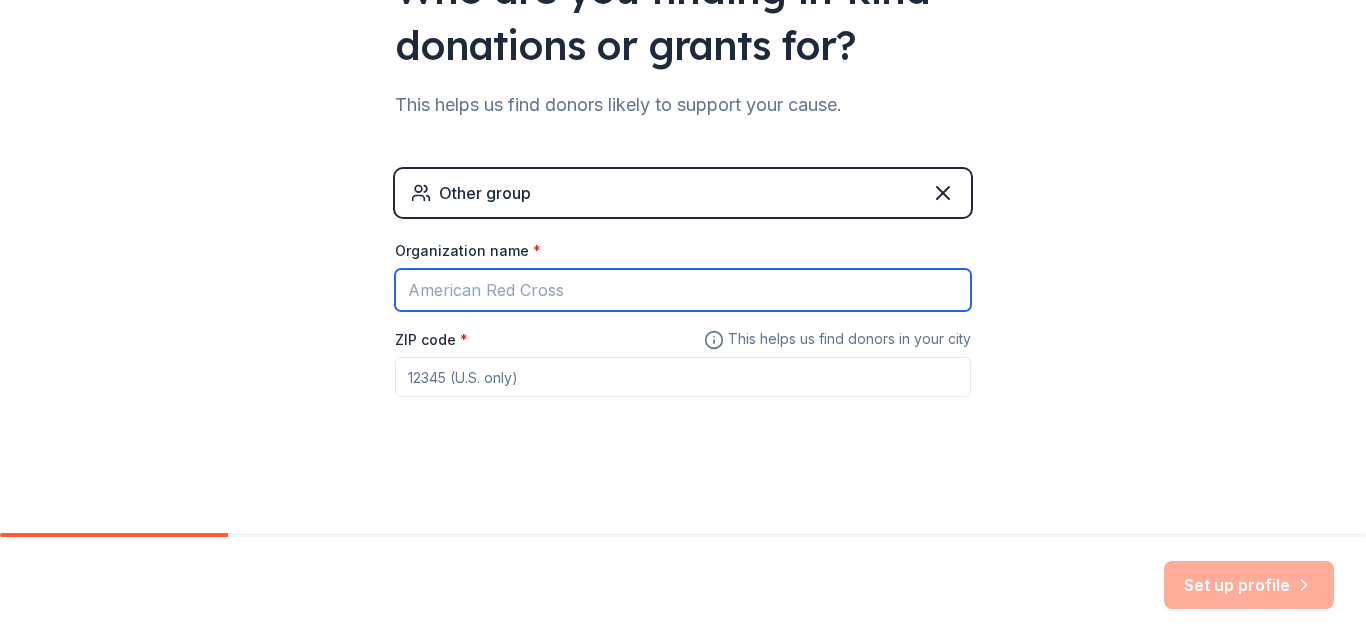 click on "Organization name *" at bounding box center [683, 290] 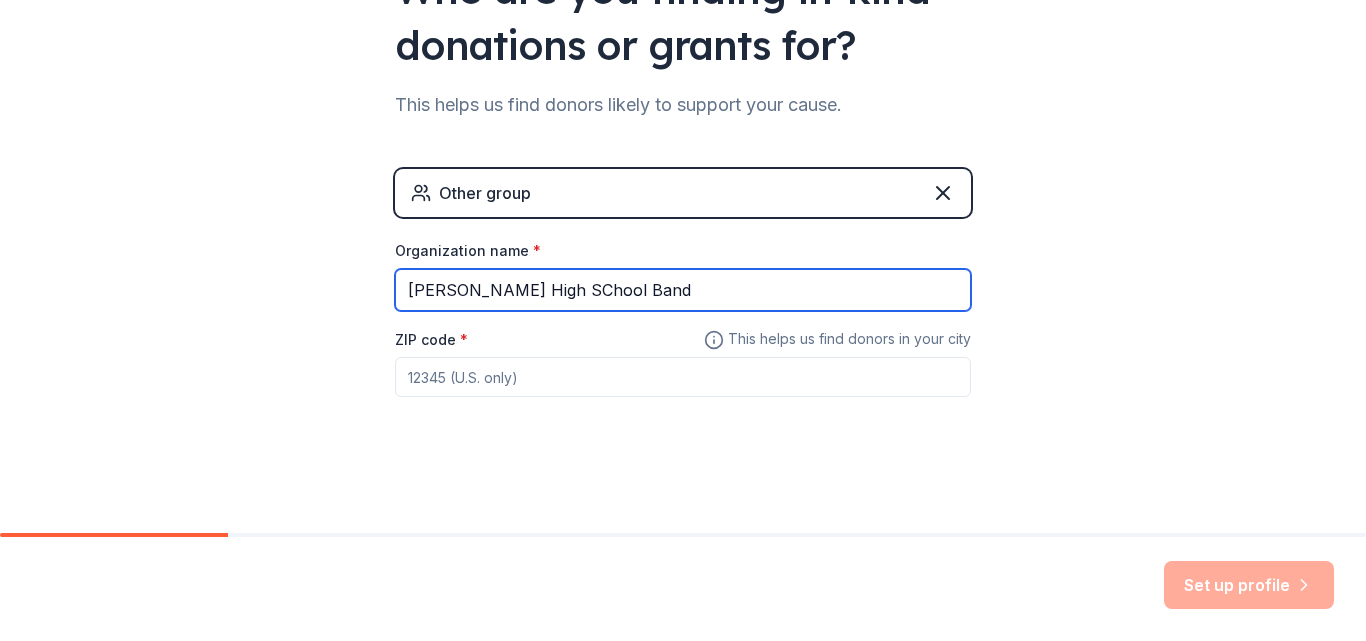 type on "[PERSON_NAME] High SChool Band" 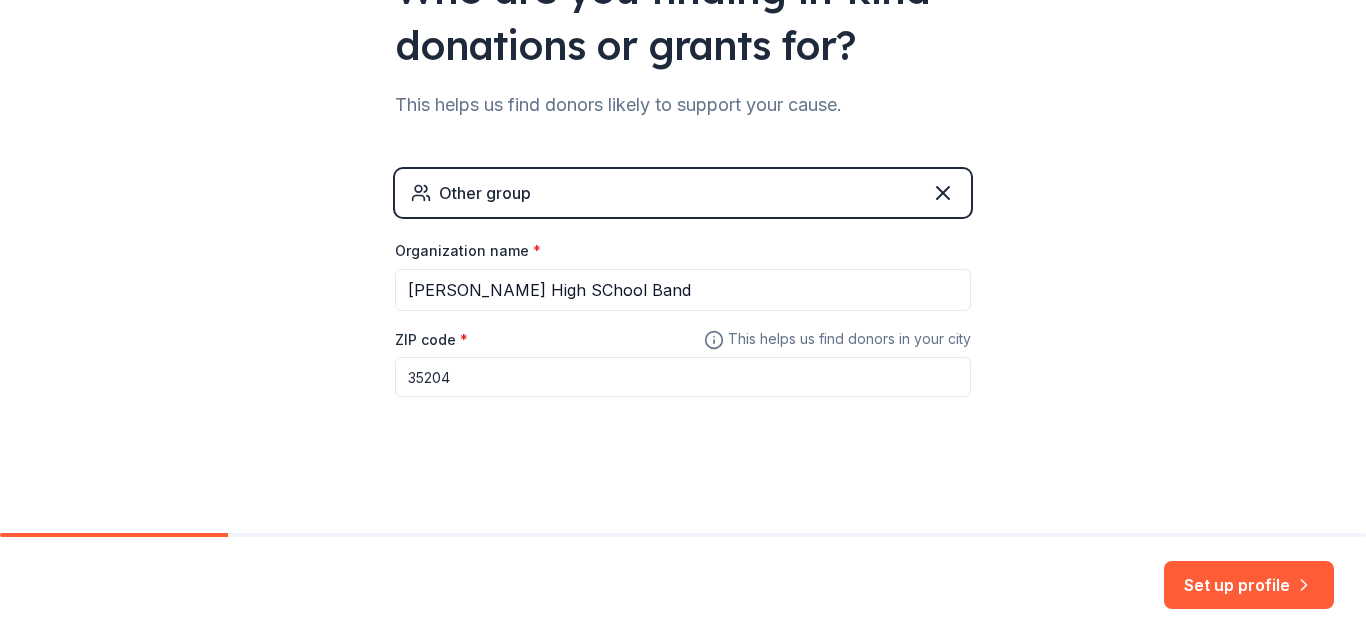 type on "35204" 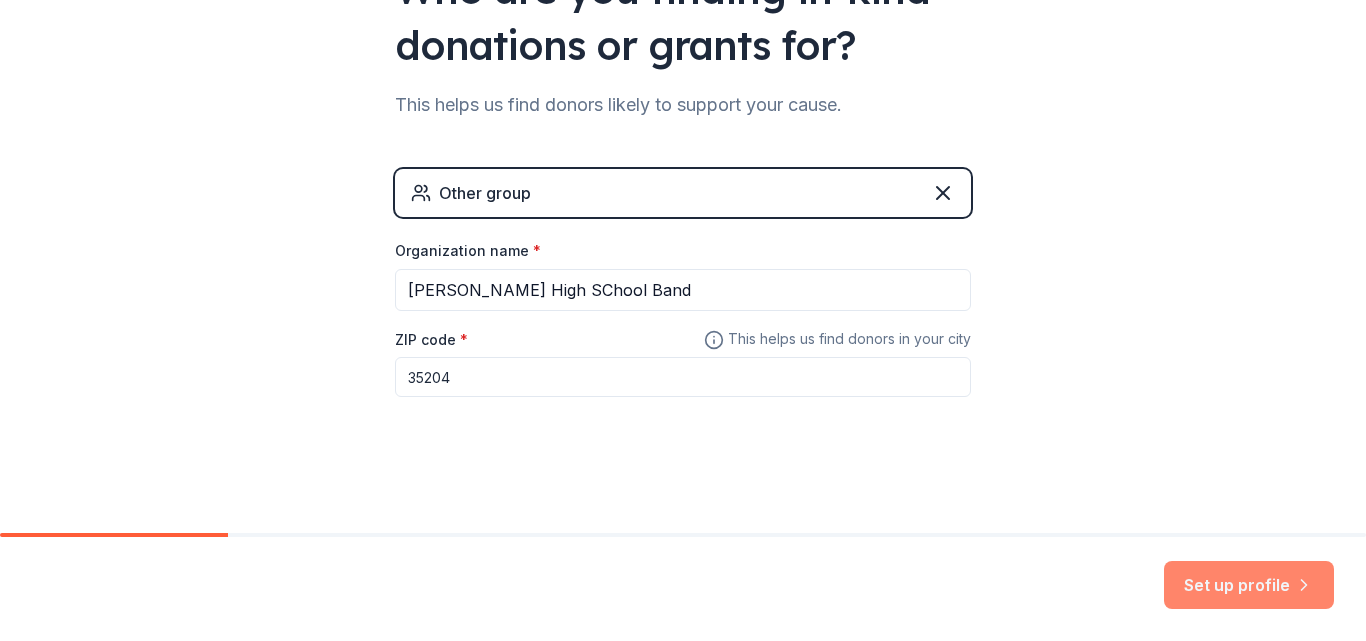 click on "Set up profile" at bounding box center (1249, 585) 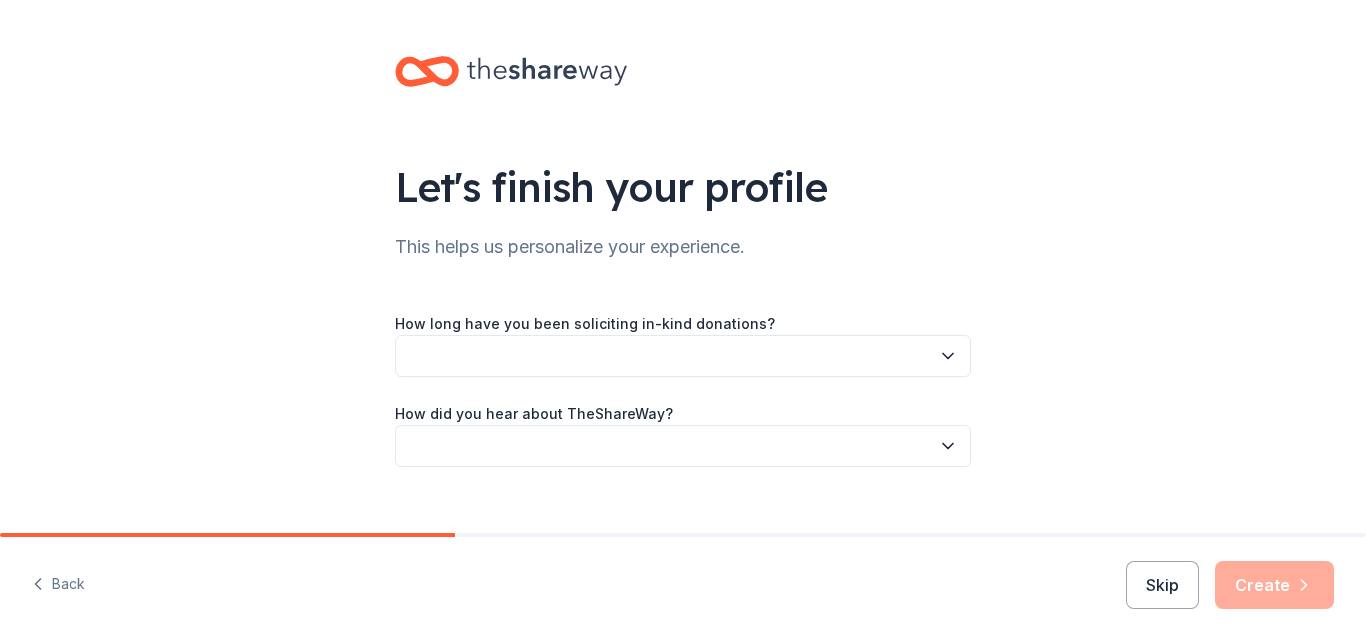 click on "Skip" at bounding box center [1162, 585] 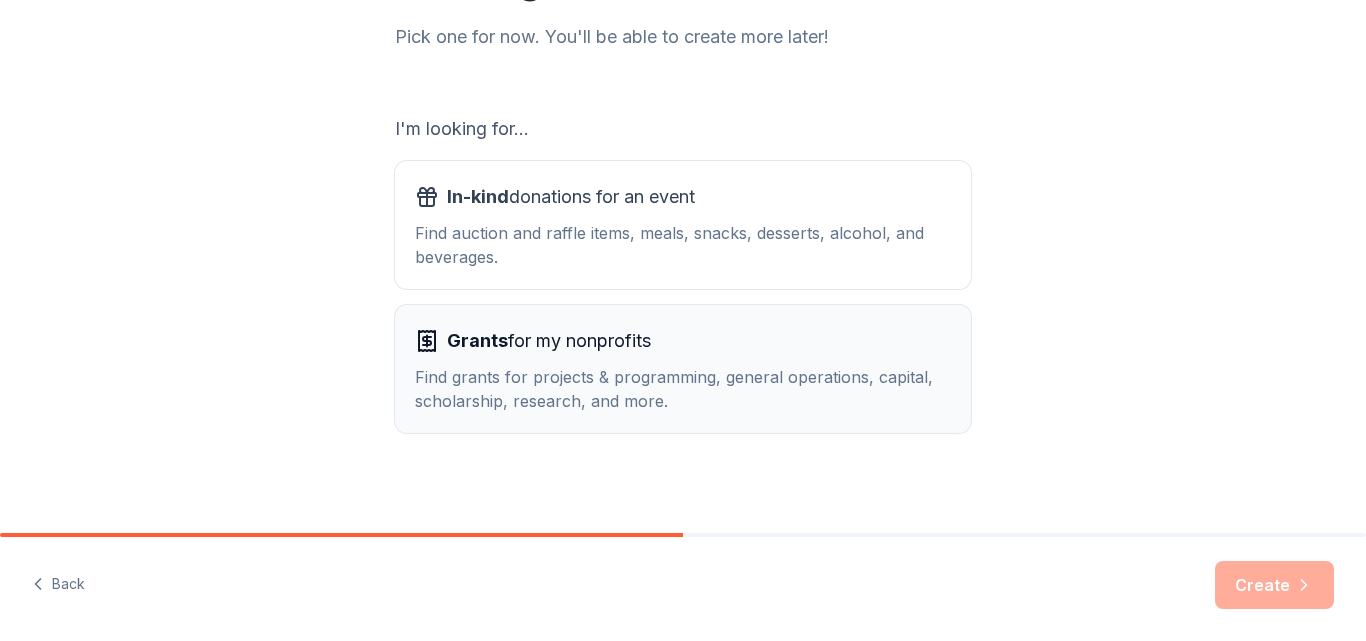 scroll, scrollTop: 274, scrollLeft: 0, axis: vertical 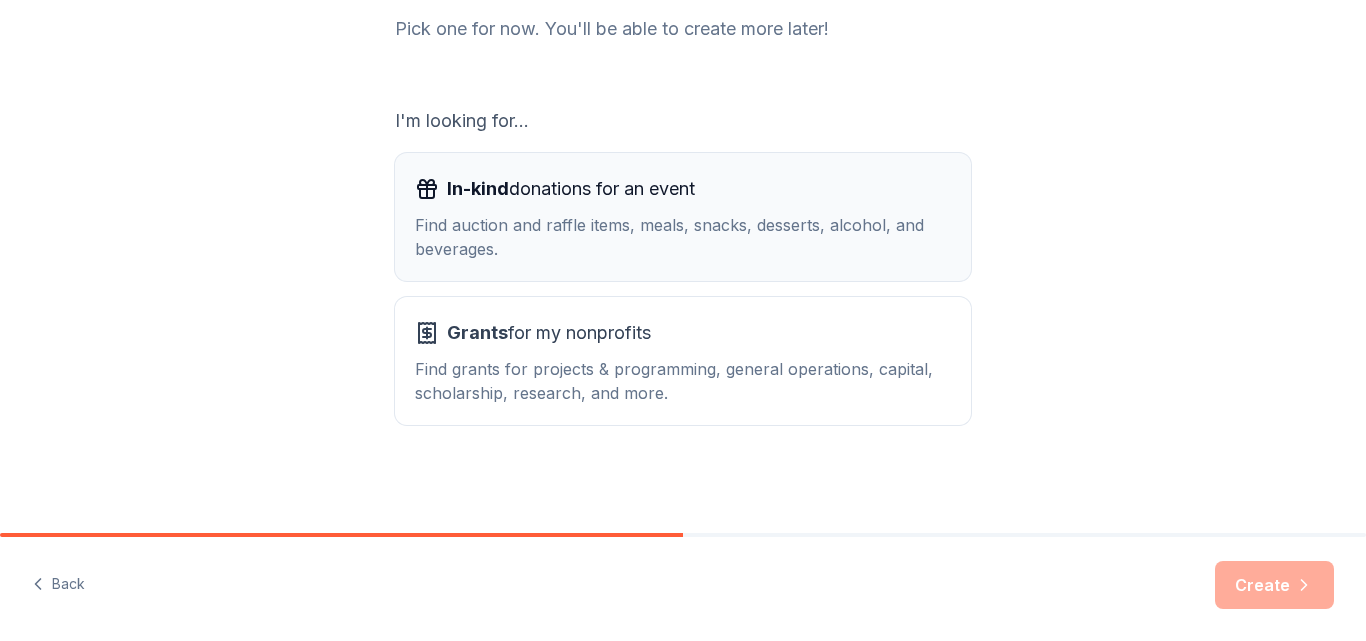 click on "Find auction and raffle items, meals, snacks, desserts, alcohol, and beverages." at bounding box center [683, 237] 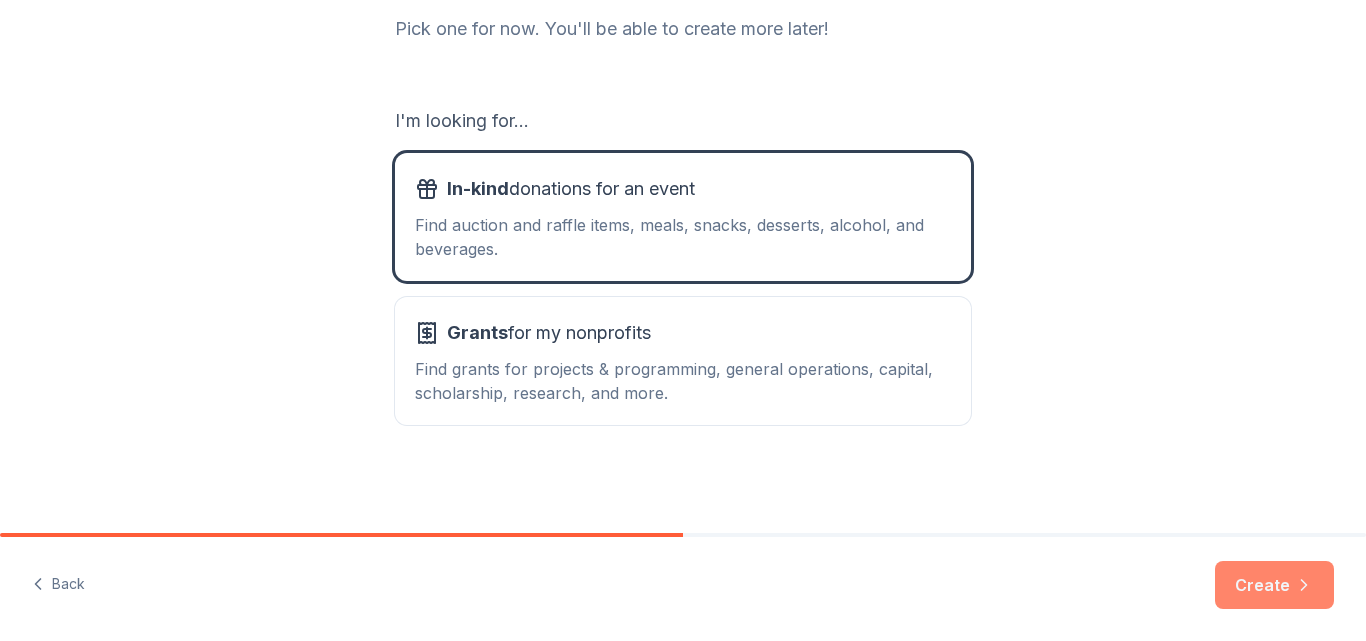 click on "Create" at bounding box center (1274, 585) 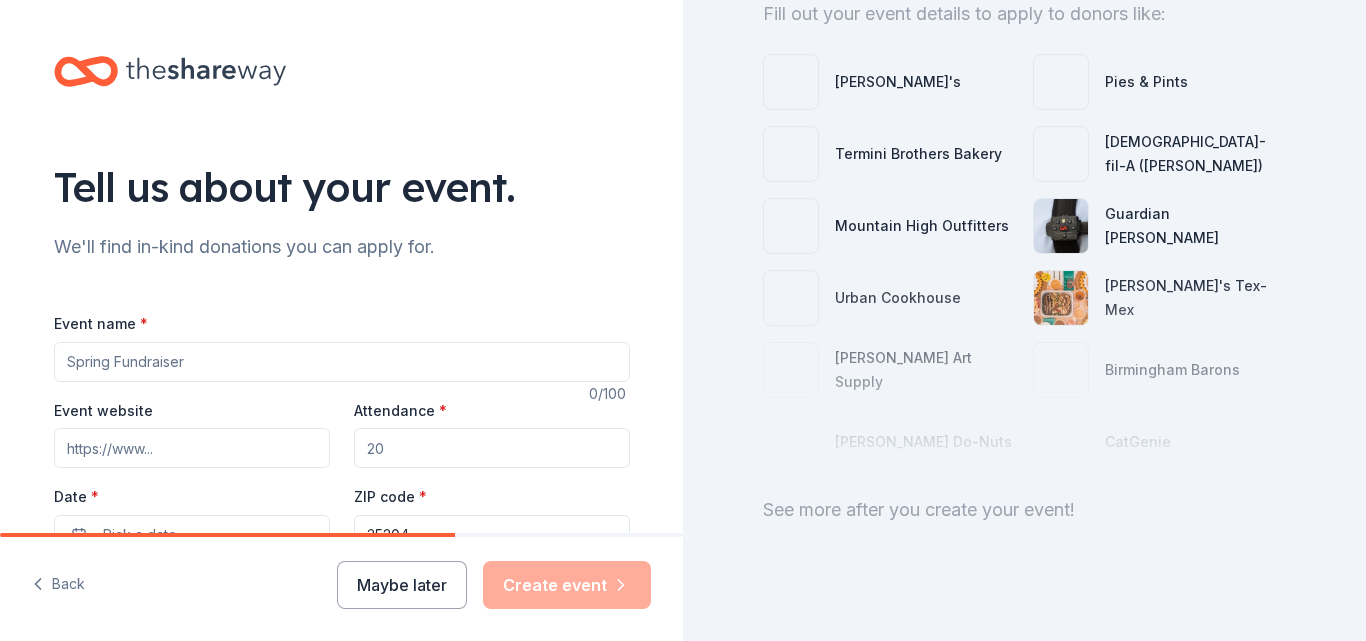 scroll, scrollTop: 248, scrollLeft: 0, axis: vertical 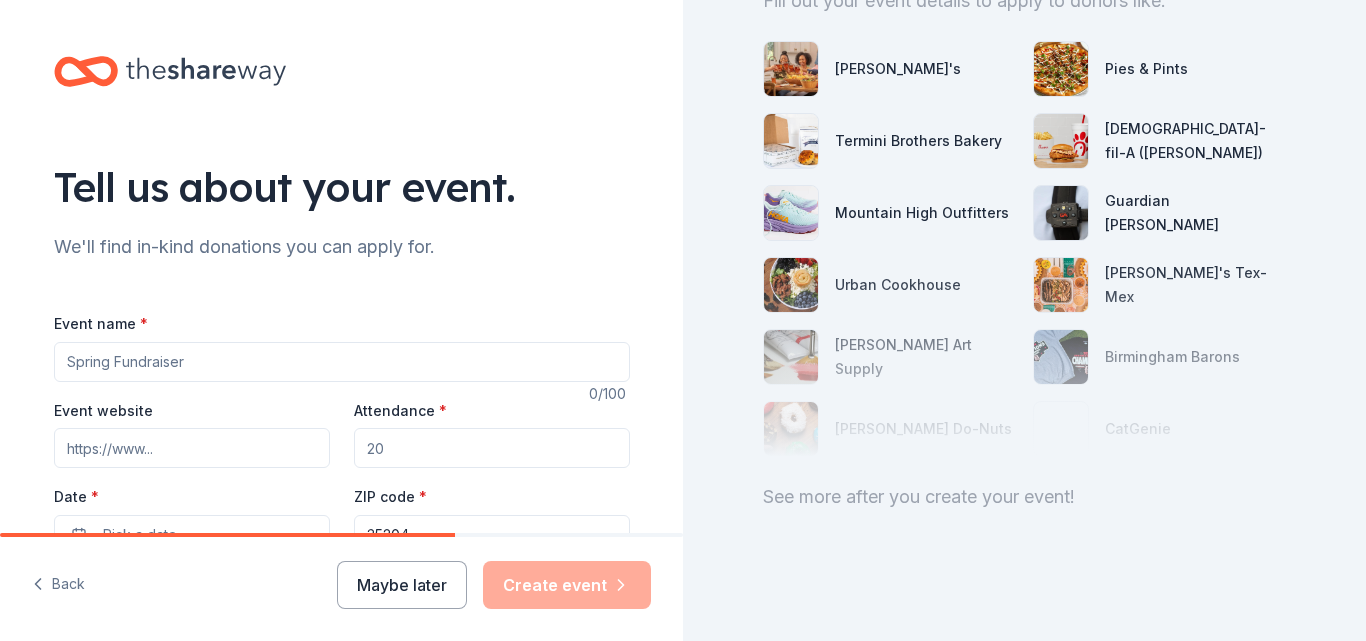 click on "See more after you create your event!" at bounding box center (1024, 497) 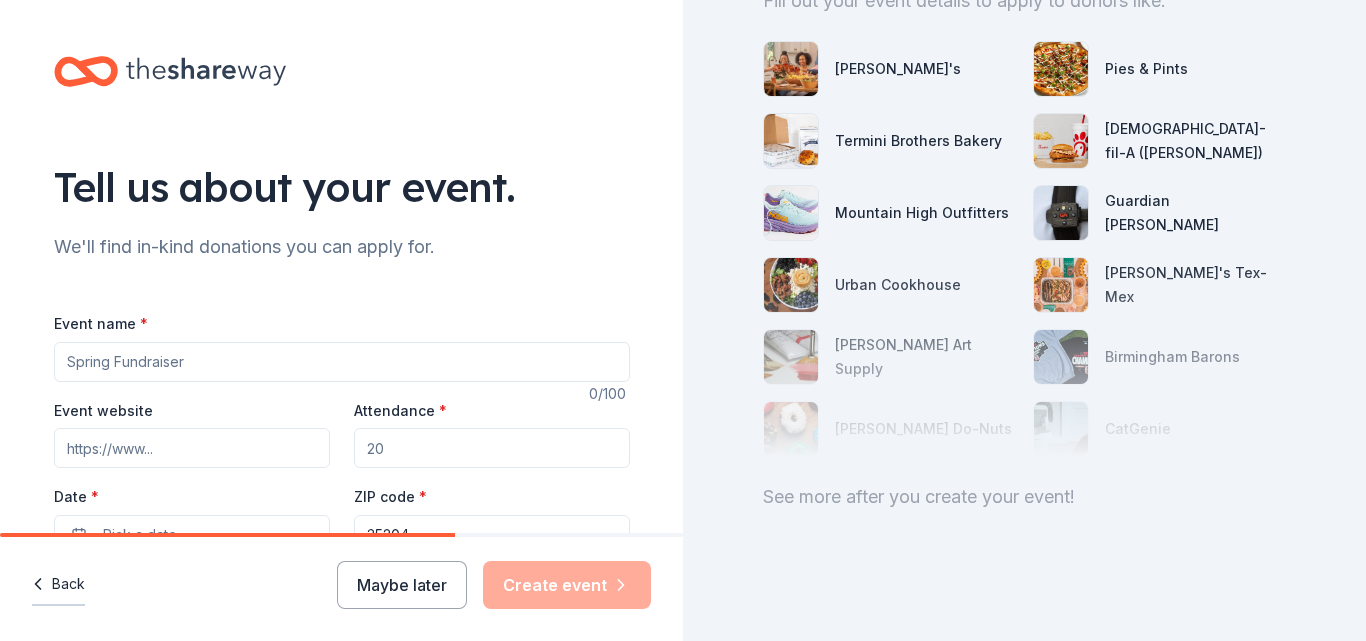 click on "Back" at bounding box center (58, 585) 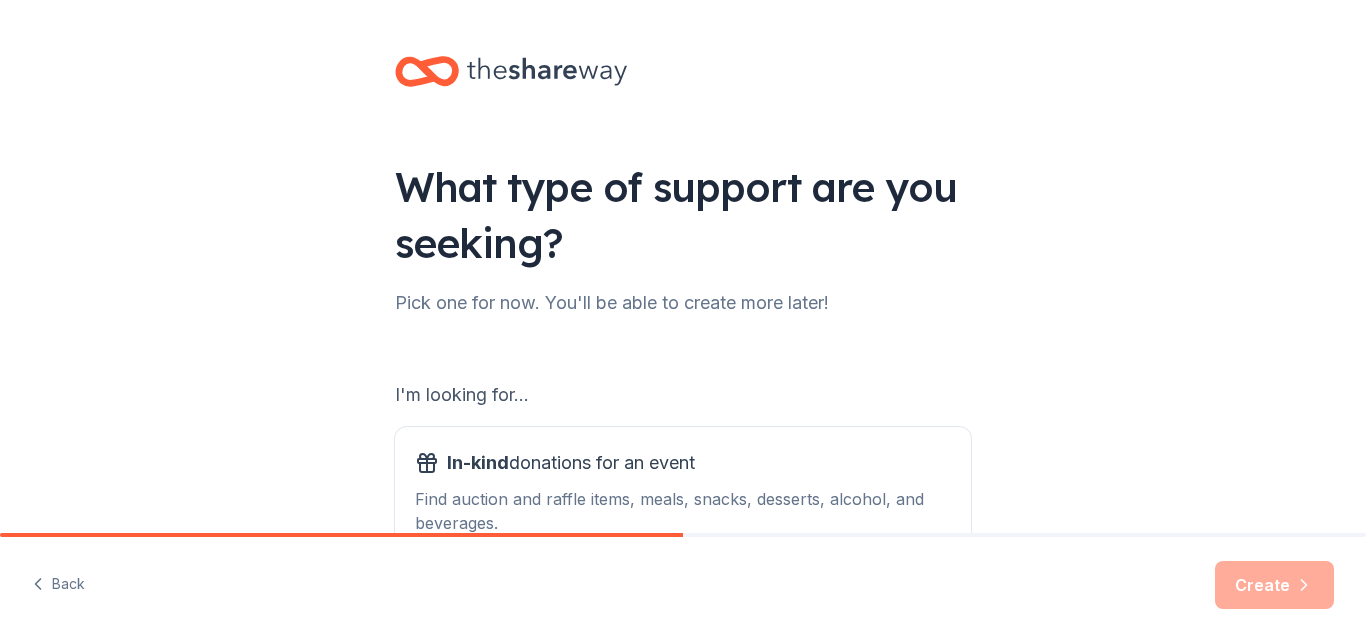 click on "Back" at bounding box center [58, 585] 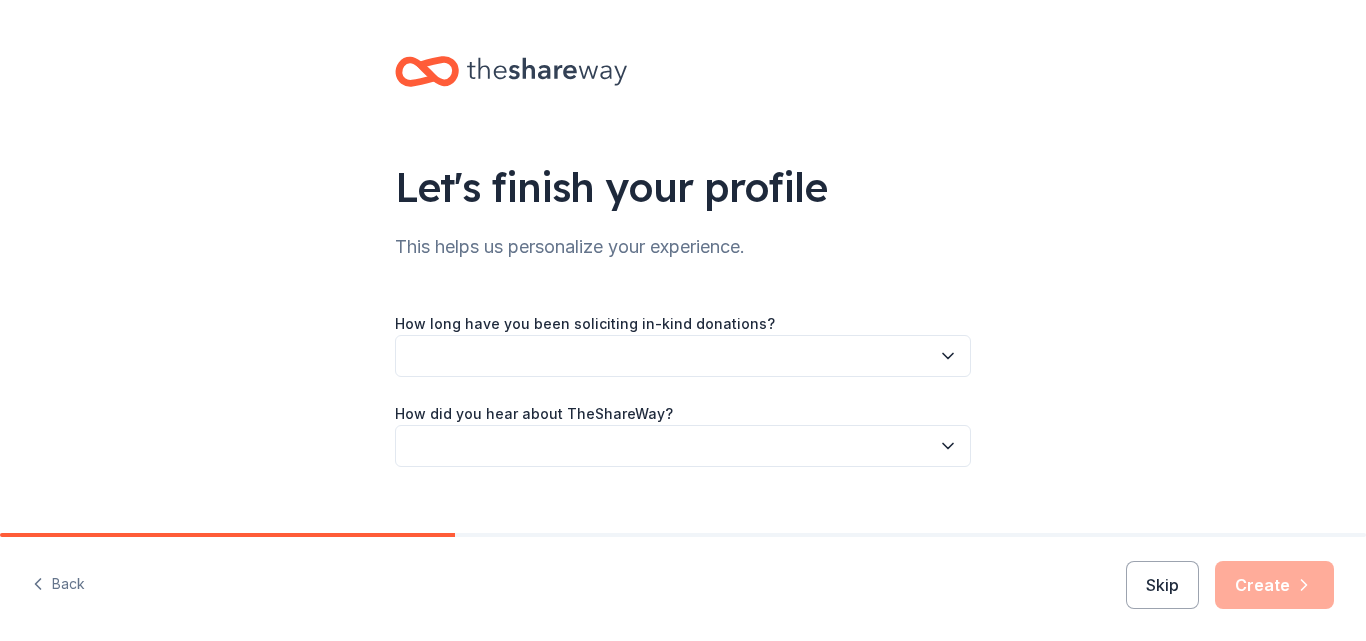 click on "Back" at bounding box center (58, 585) 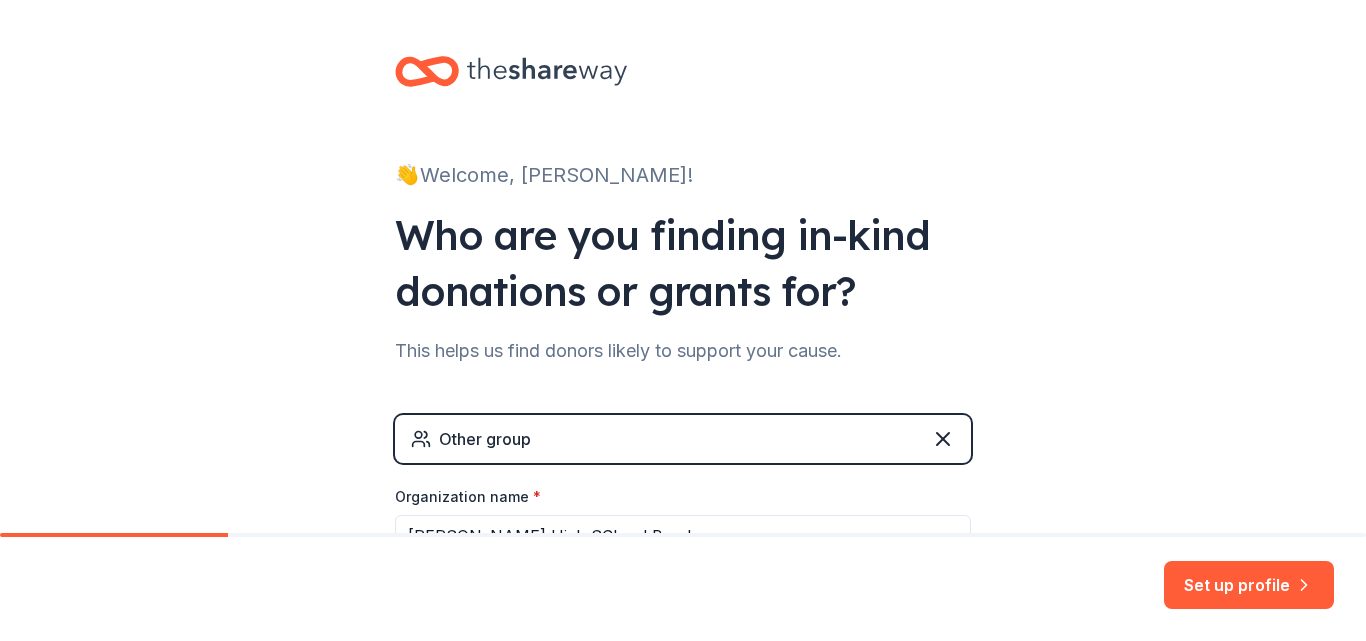 click on "Set up profile" at bounding box center (683, 589) 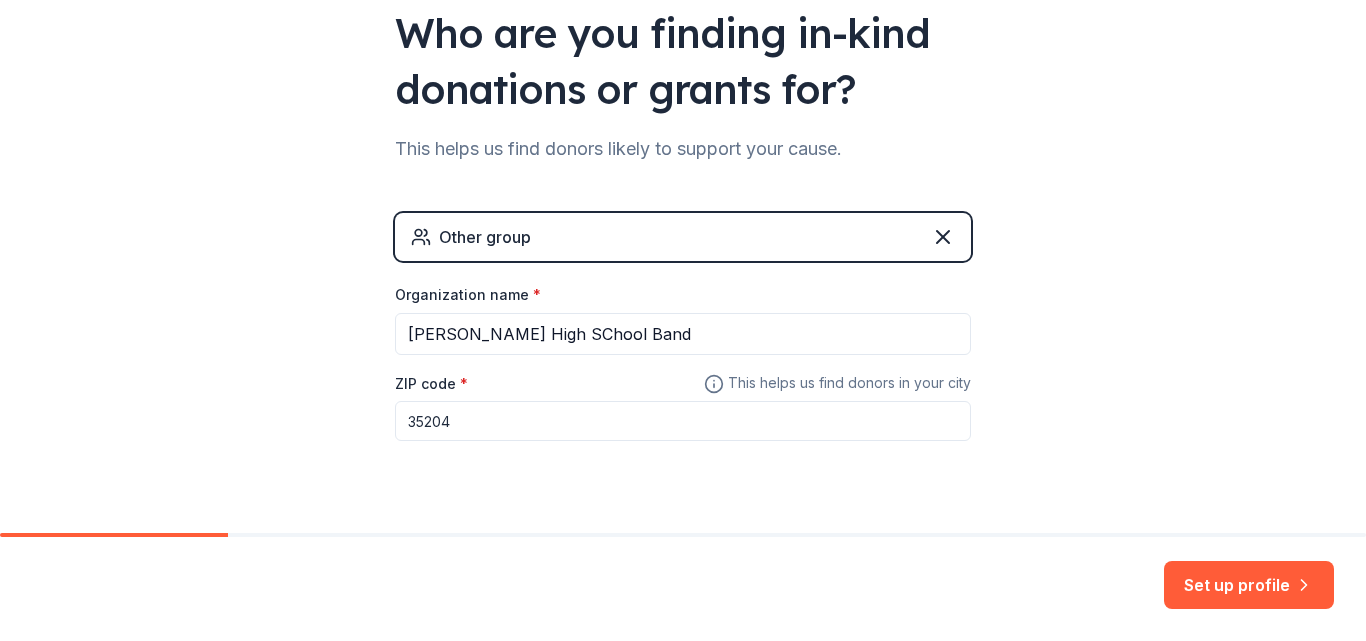 scroll, scrollTop: 246, scrollLeft: 0, axis: vertical 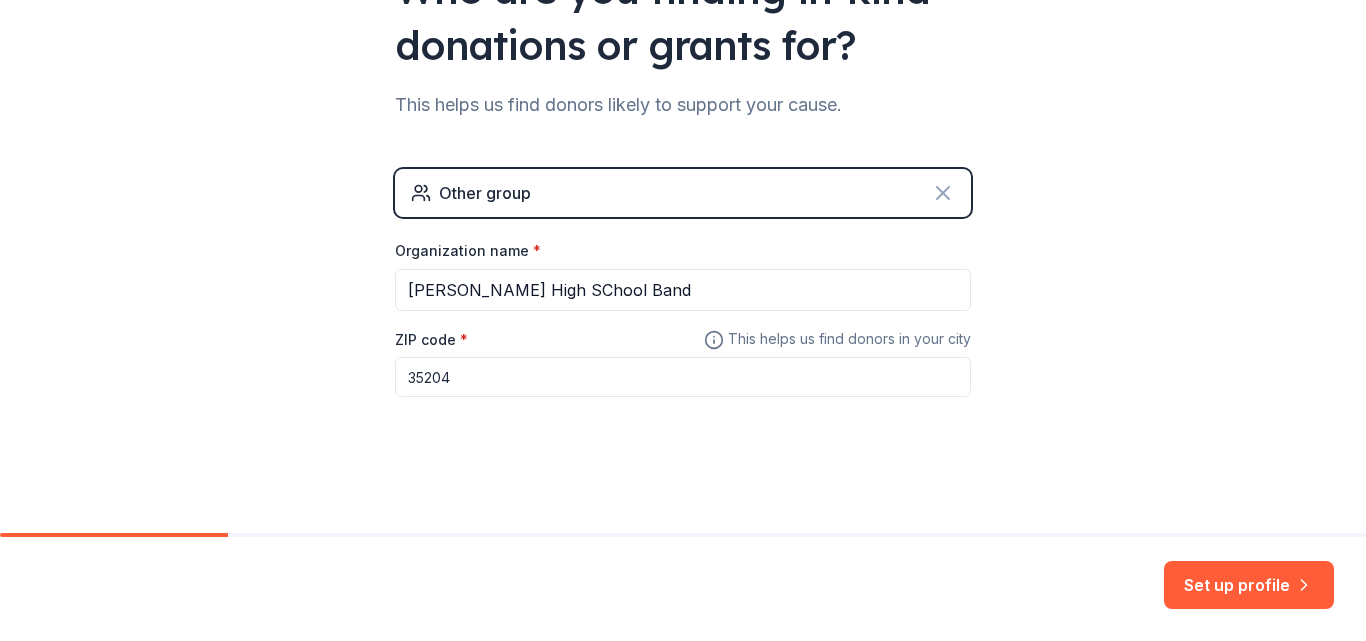 click 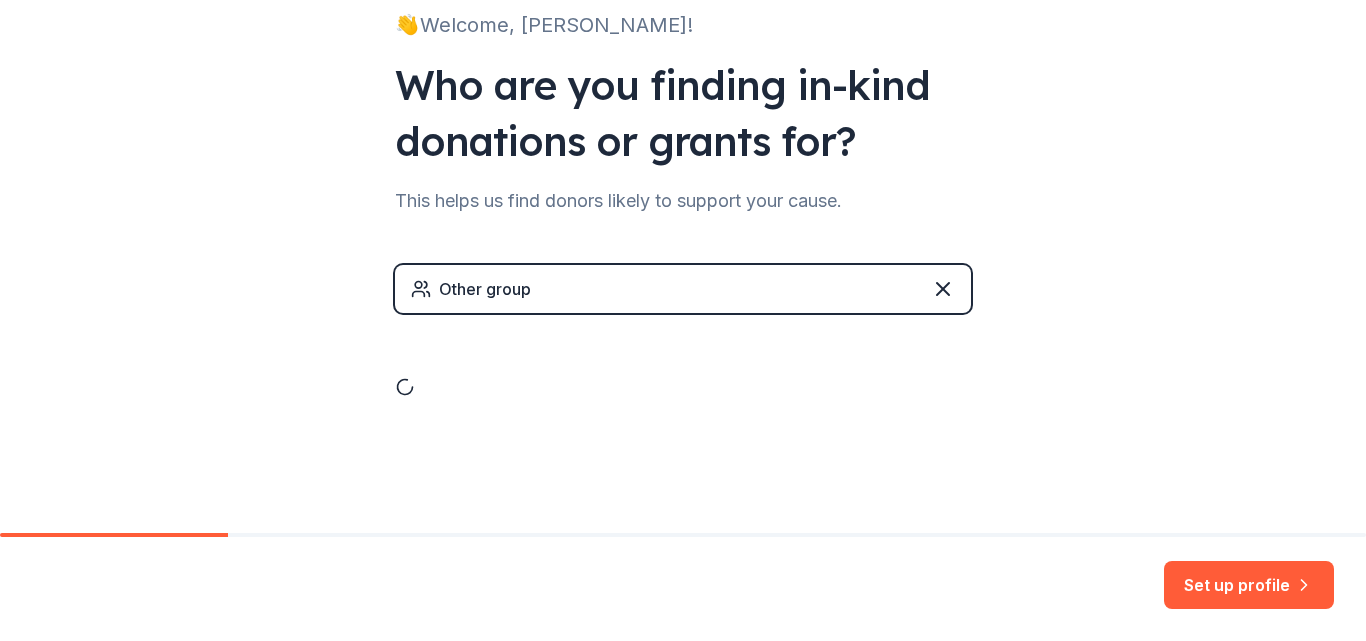 scroll, scrollTop: 74, scrollLeft: 0, axis: vertical 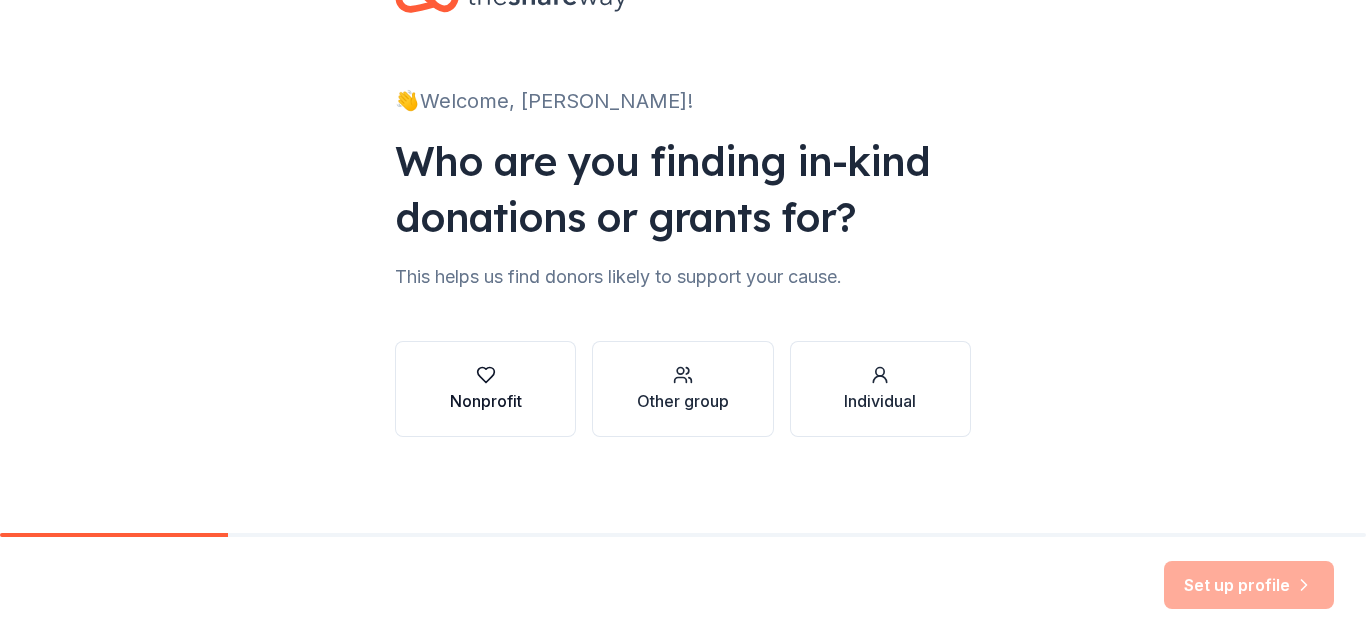 click on "Nonprofit" at bounding box center (486, 401) 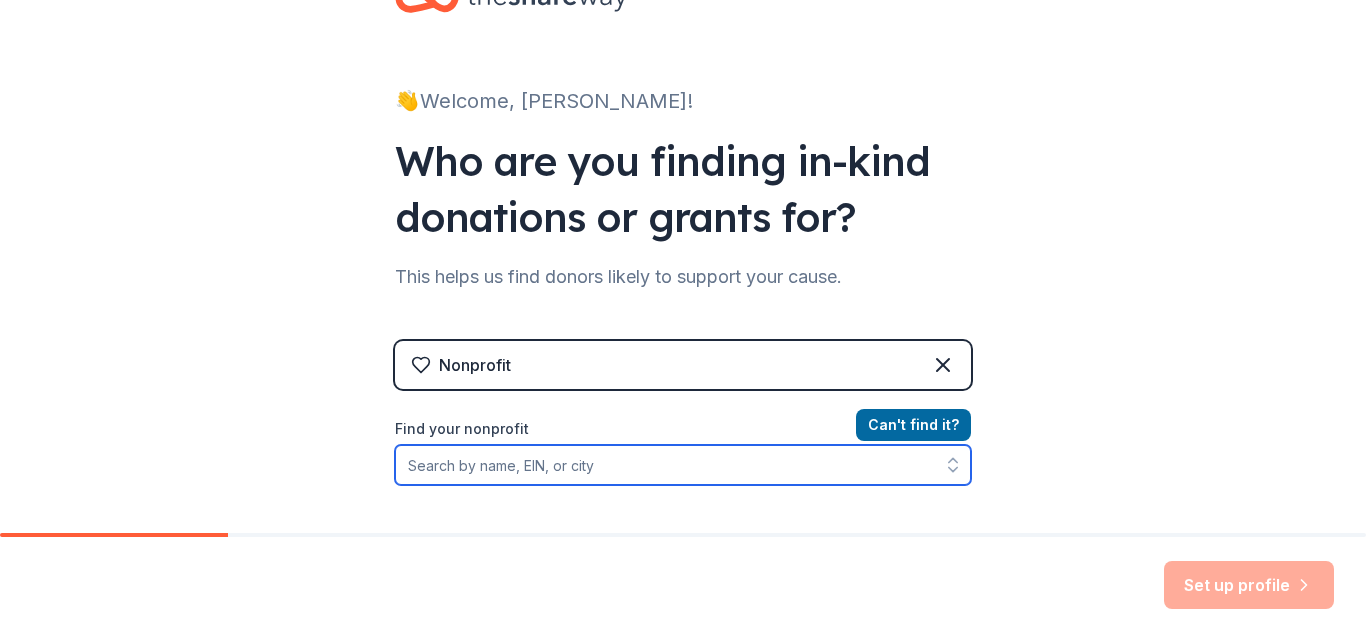 click on "Find your nonprofit" at bounding box center [683, 465] 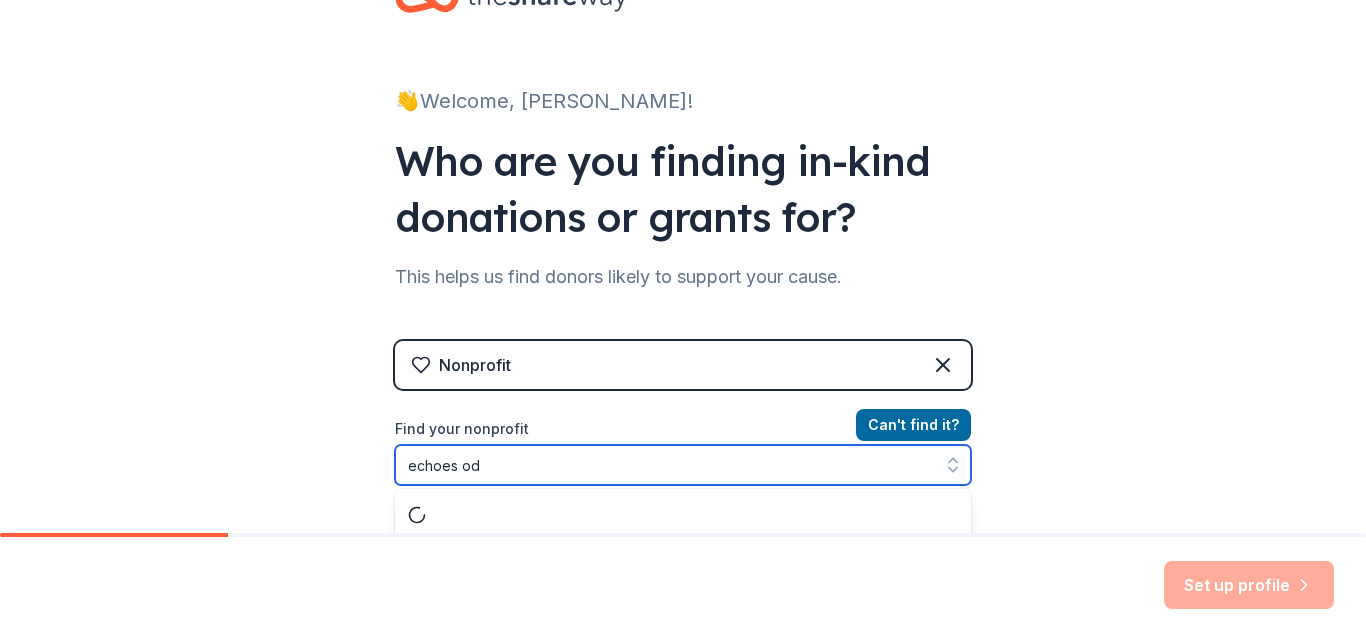 scroll, scrollTop: 126, scrollLeft: 0, axis: vertical 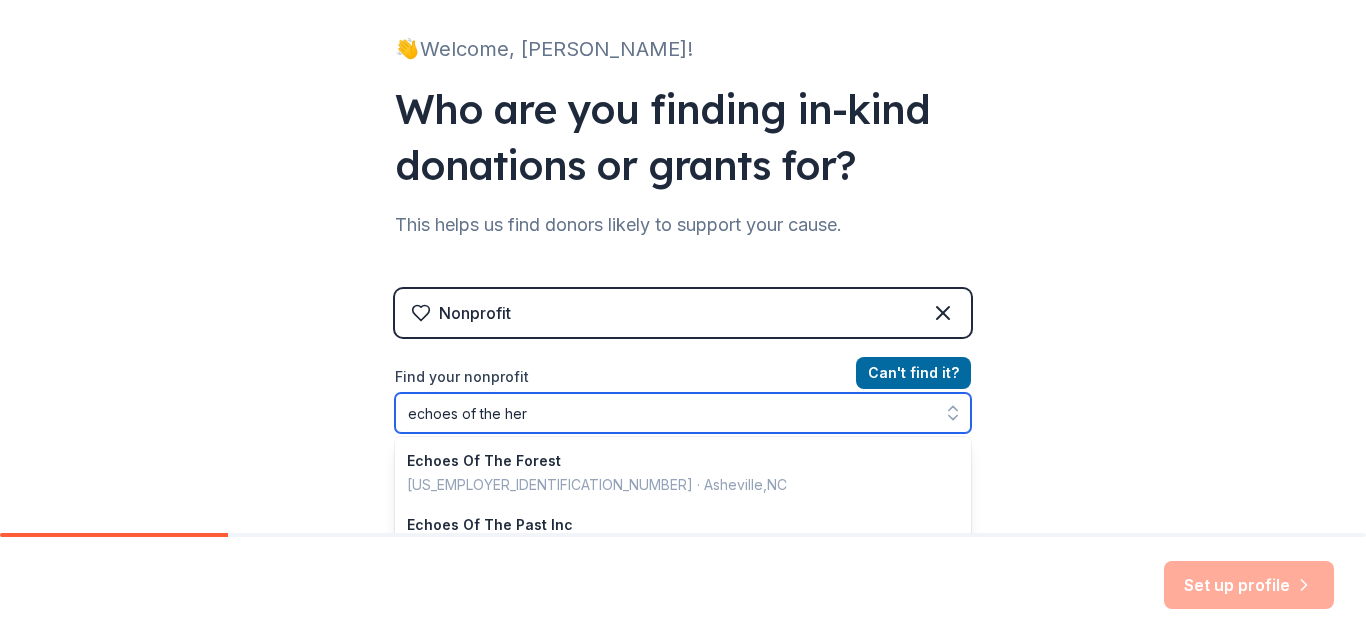type on "echoes of the herd" 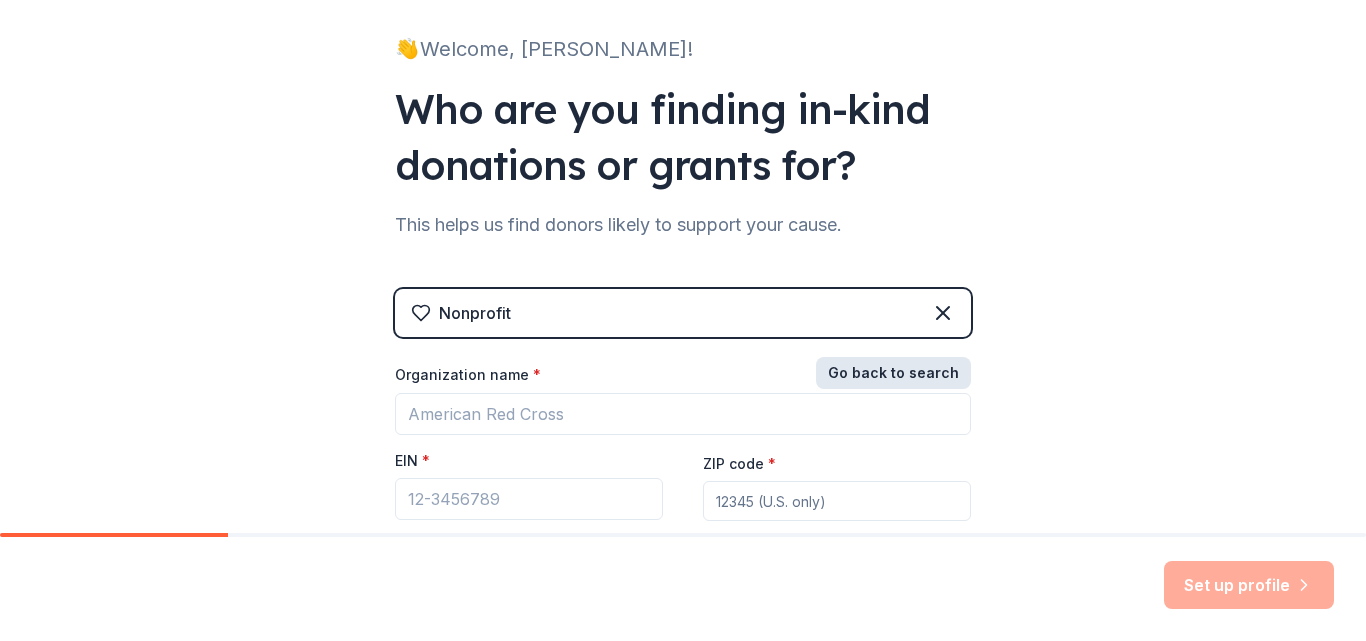 click on "Go back to search" at bounding box center (893, 373) 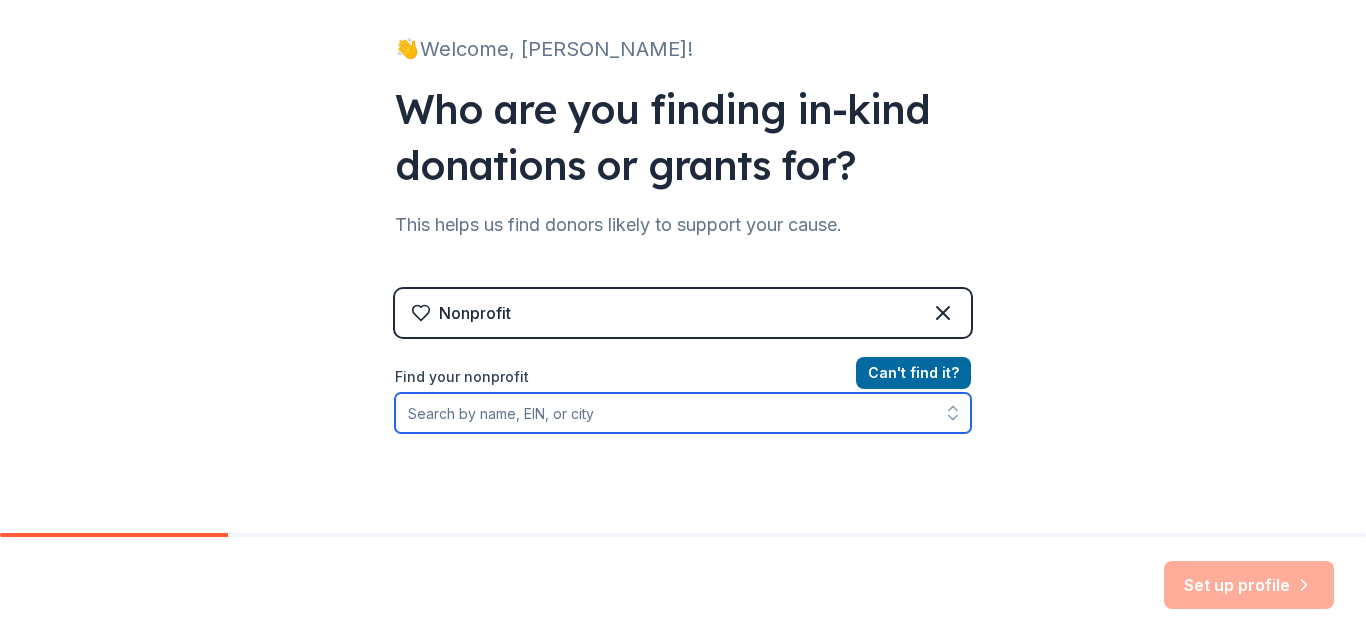 click on "Find your nonprofit" at bounding box center (683, 413) 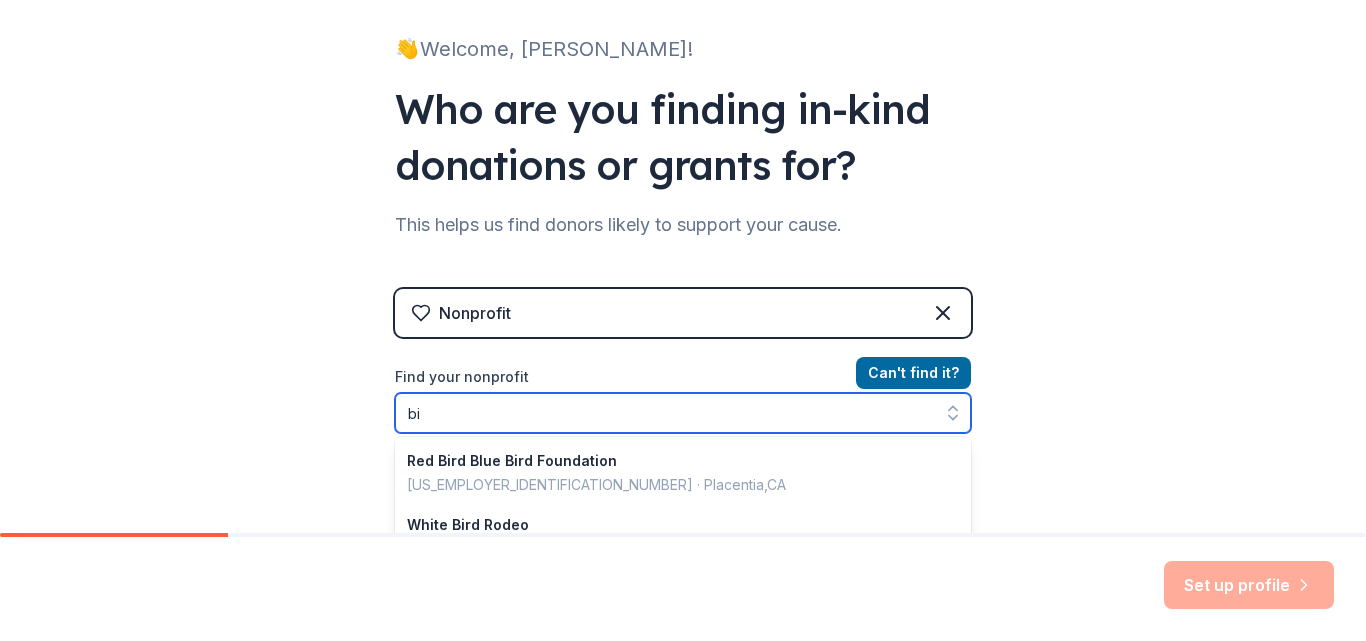 type on "b" 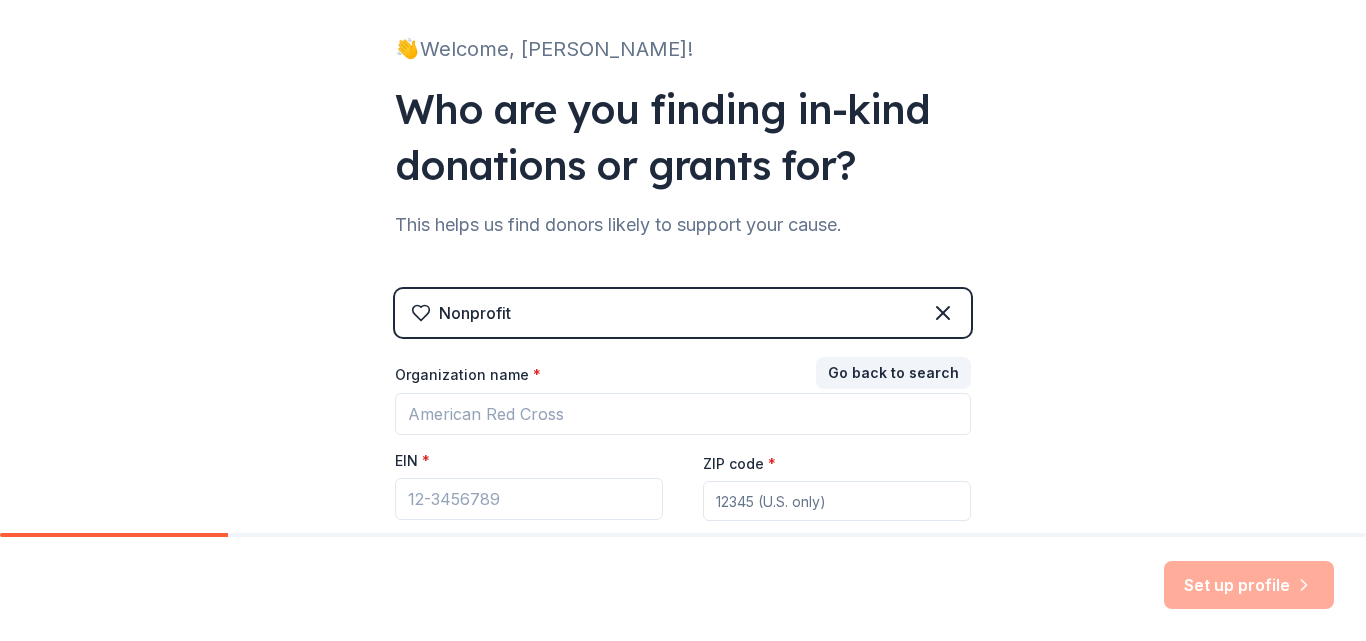 scroll, scrollTop: 290, scrollLeft: 0, axis: vertical 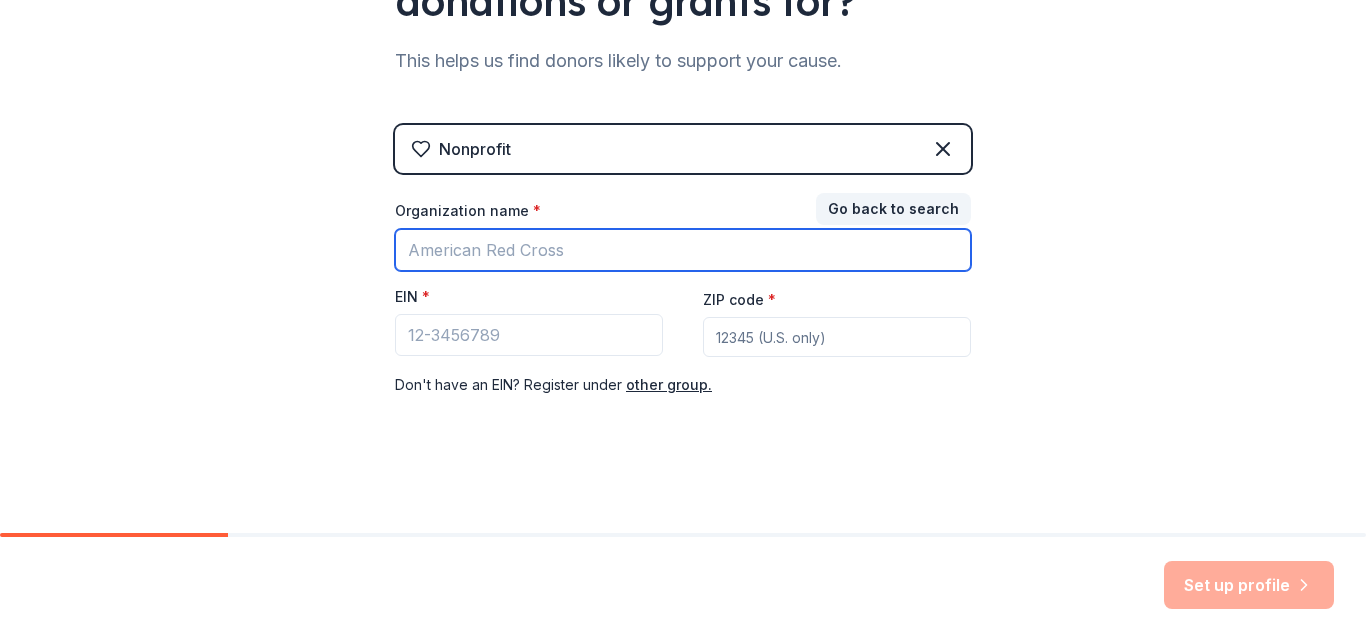 click on "Organization name *" at bounding box center (683, 250) 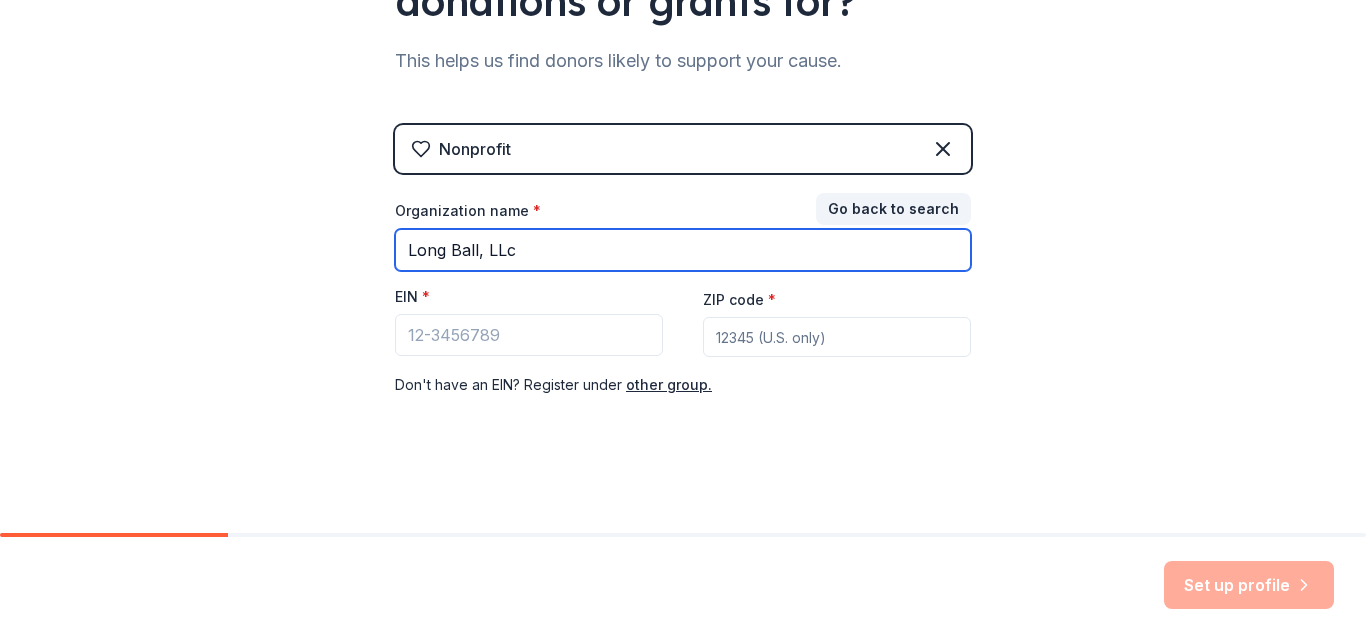type on "Long Ball, LLc" 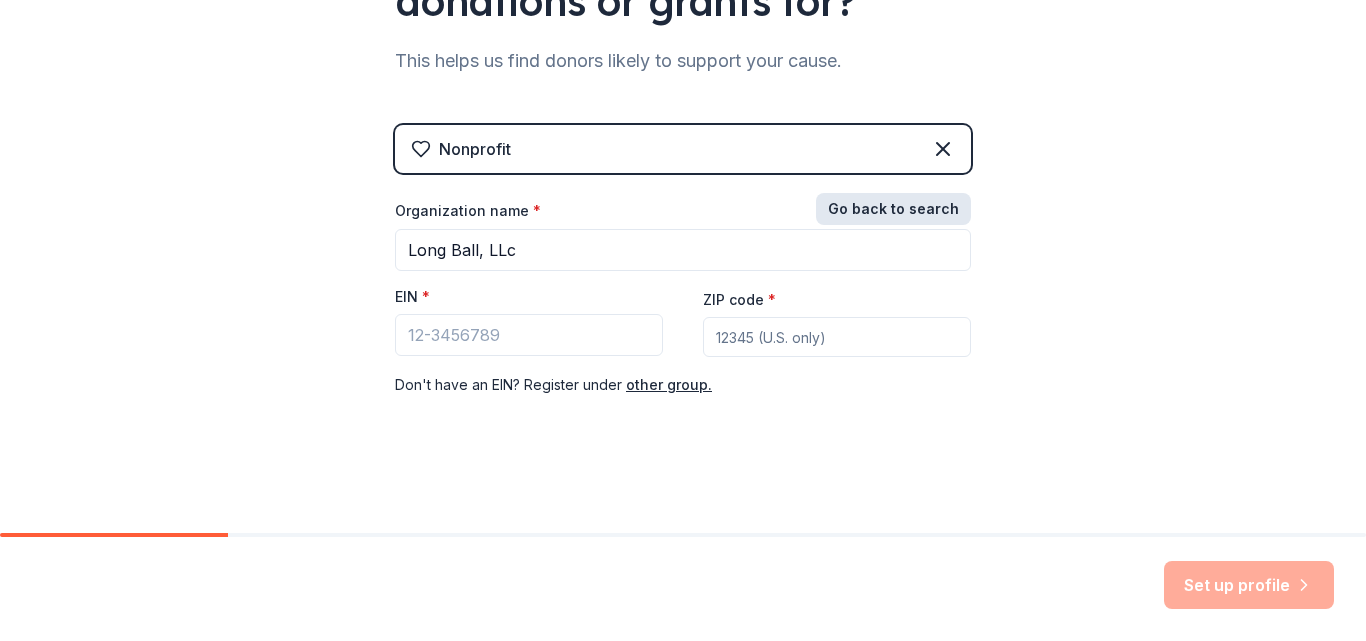 click on "Go back to search" at bounding box center [893, 209] 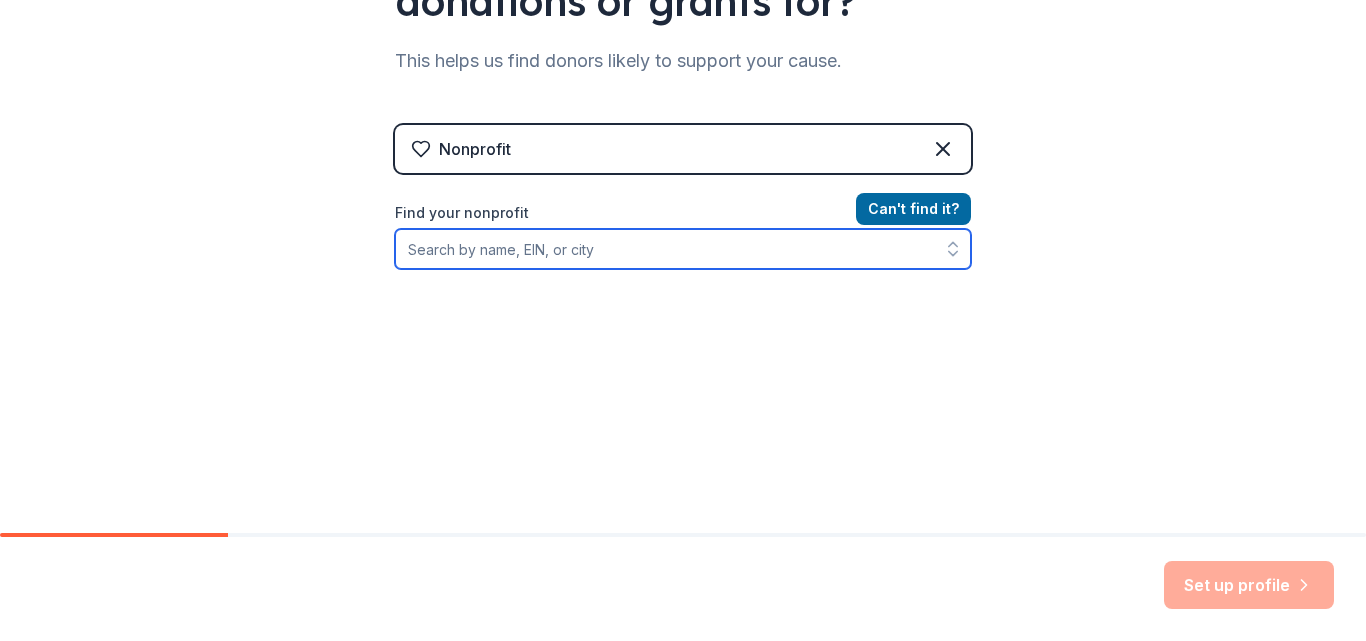click on "Find your nonprofit" at bounding box center (683, 249) 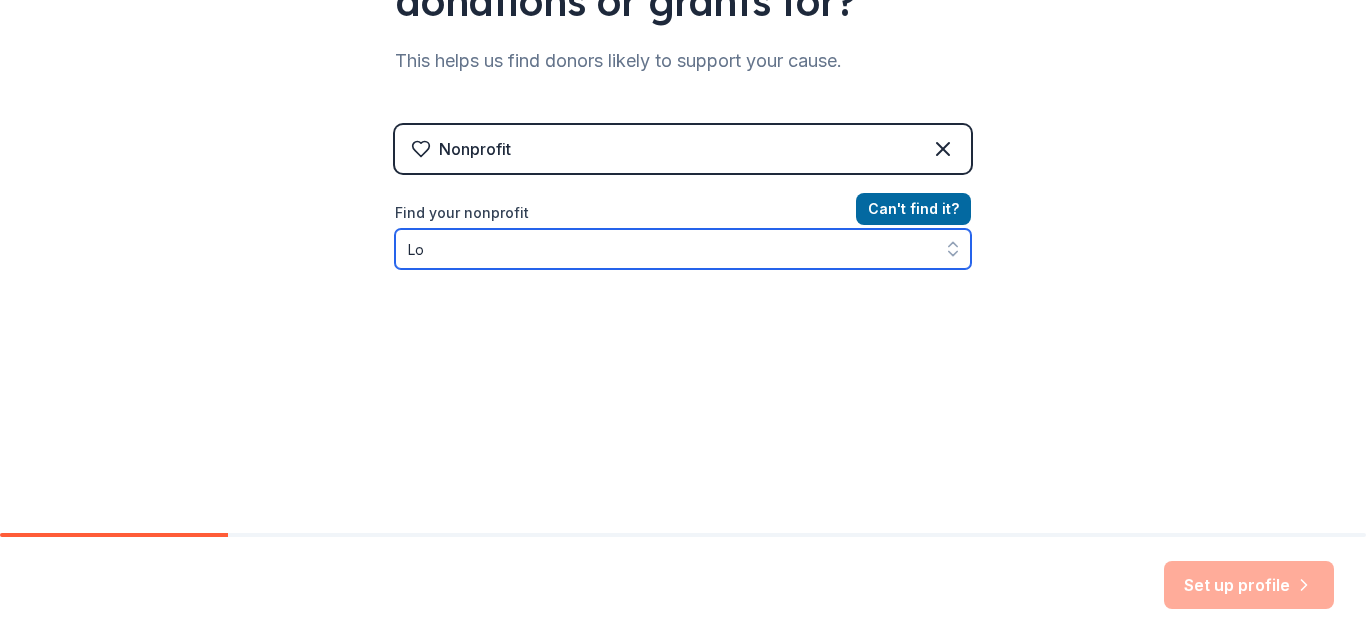 type on "L" 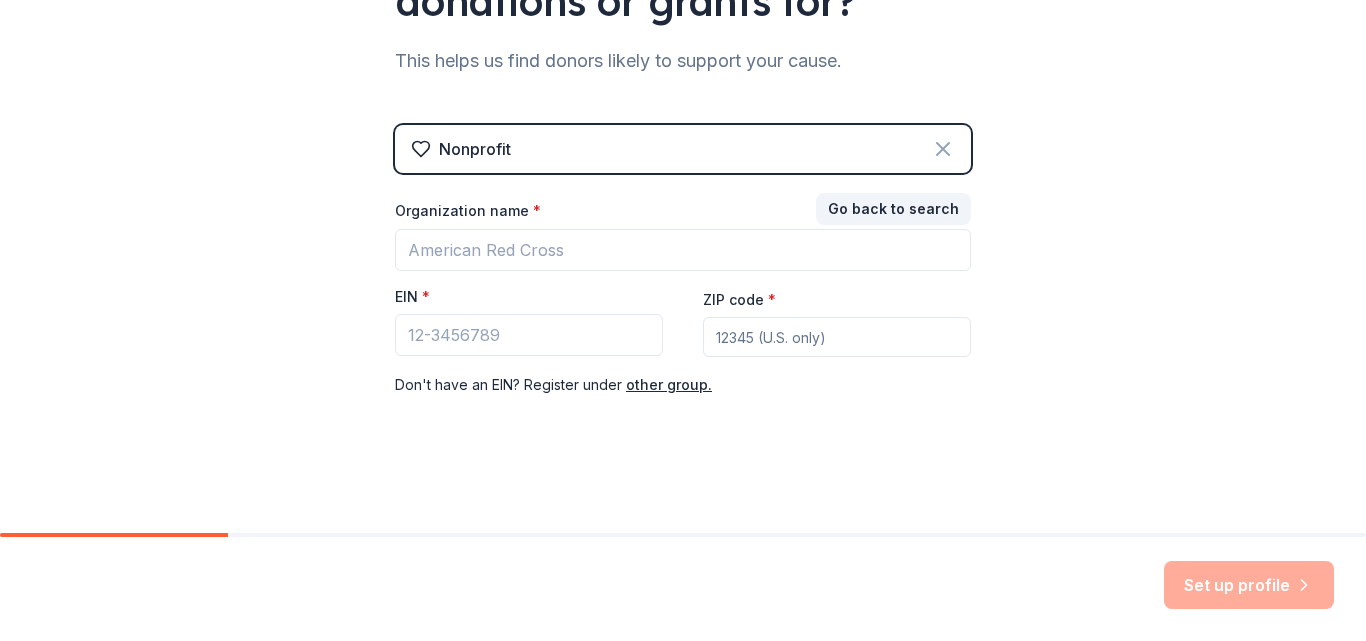 click 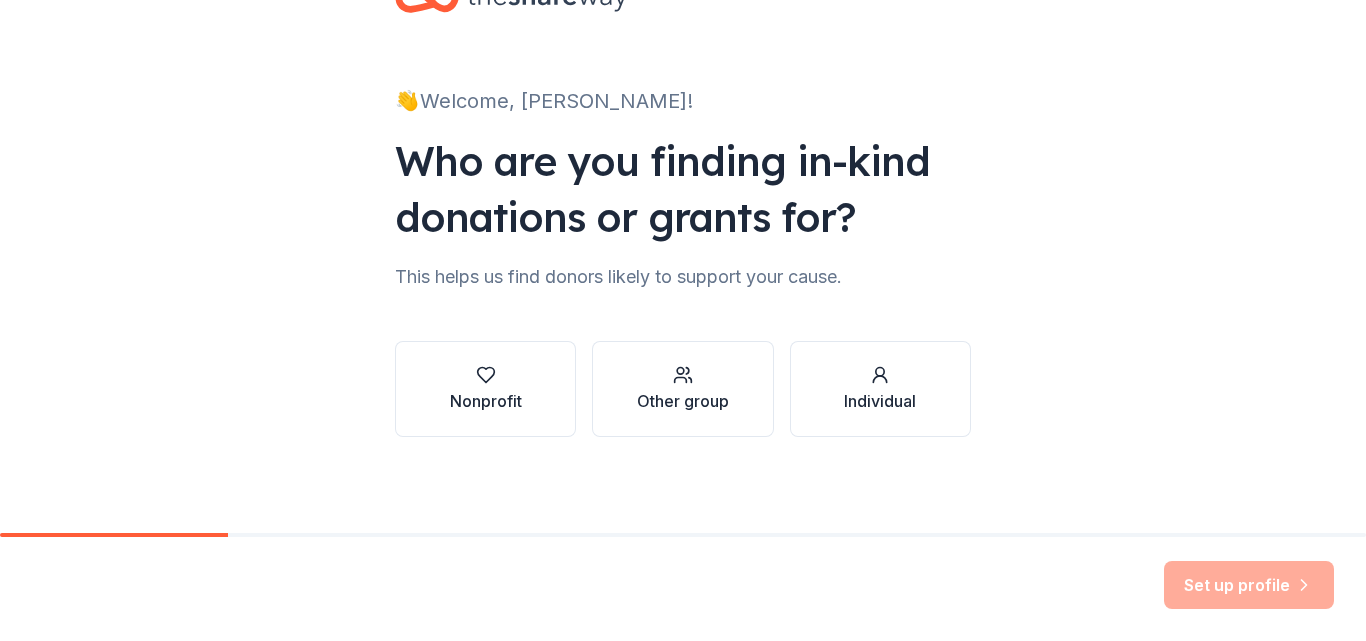 scroll, scrollTop: 74, scrollLeft: 0, axis: vertical 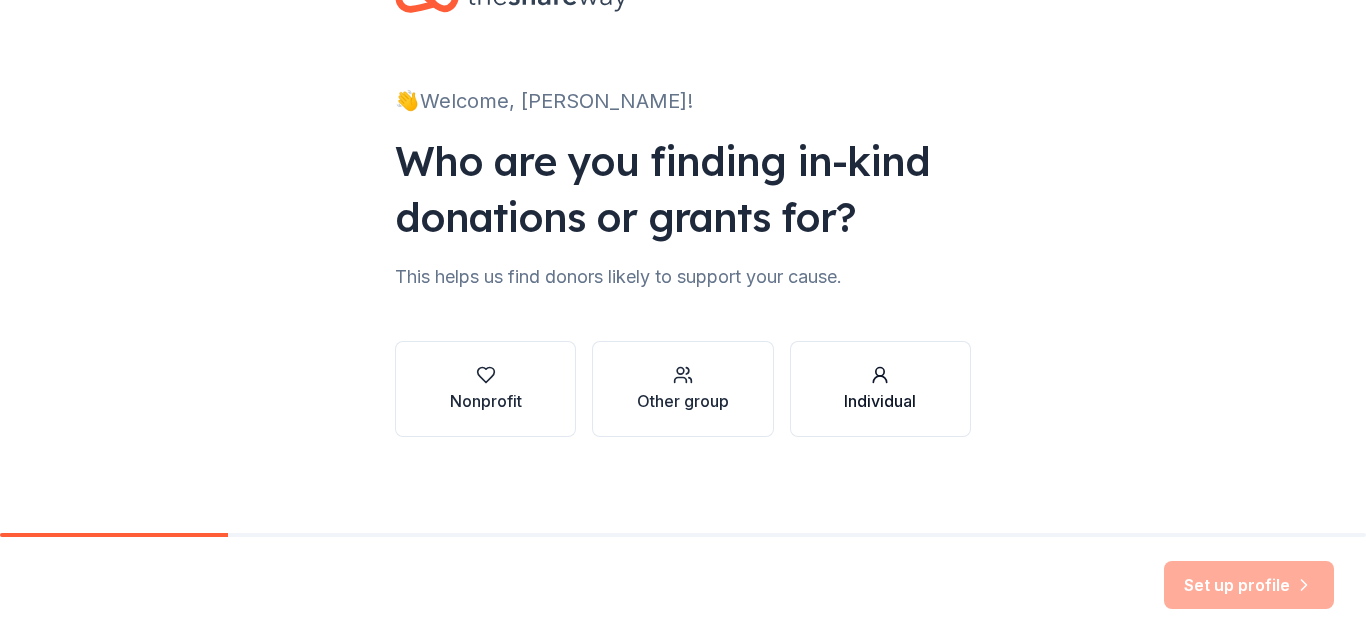 click on "Individual" at bounding box center [880, 401] 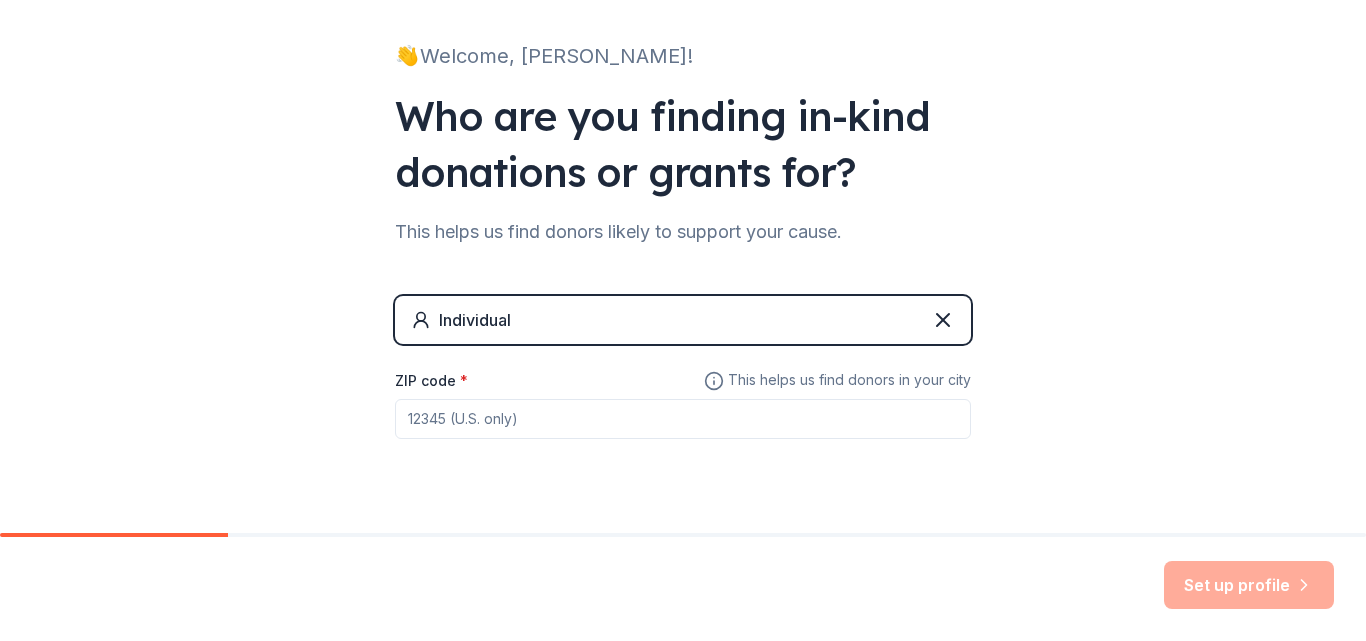 scroll, scrollTop: 161, scrollLeft: 0, axis: vertical 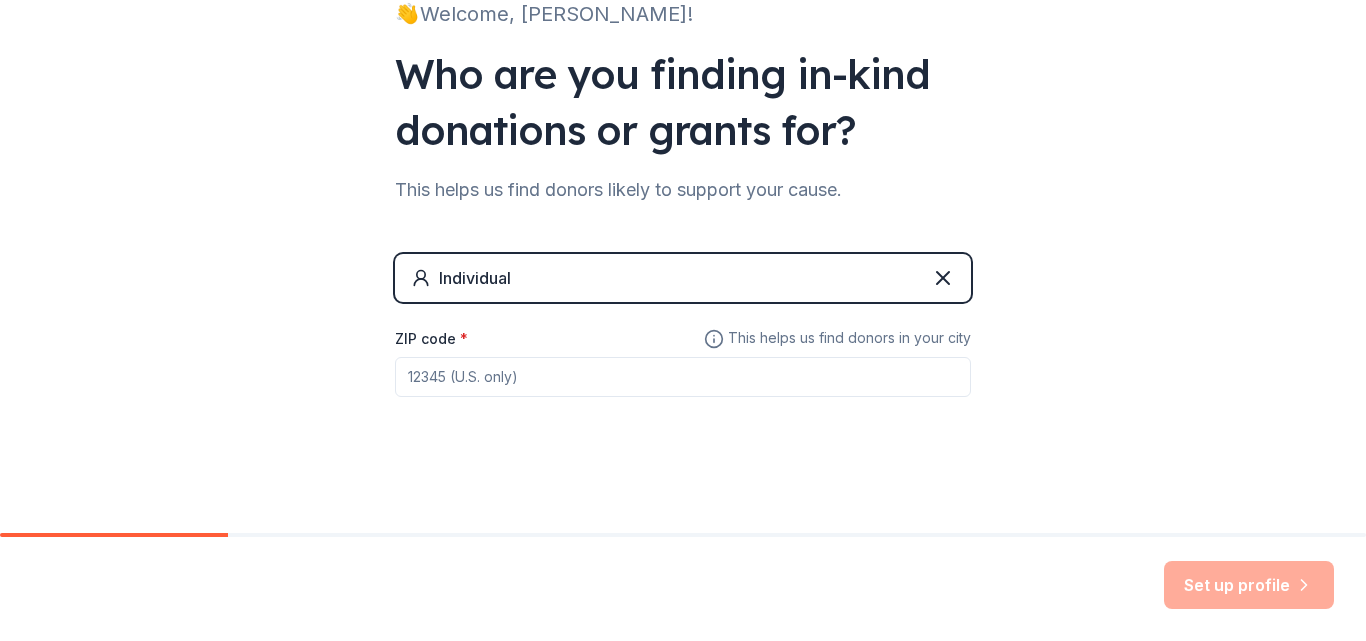 click on "ZIP code *" at bounding box center (683, 377) 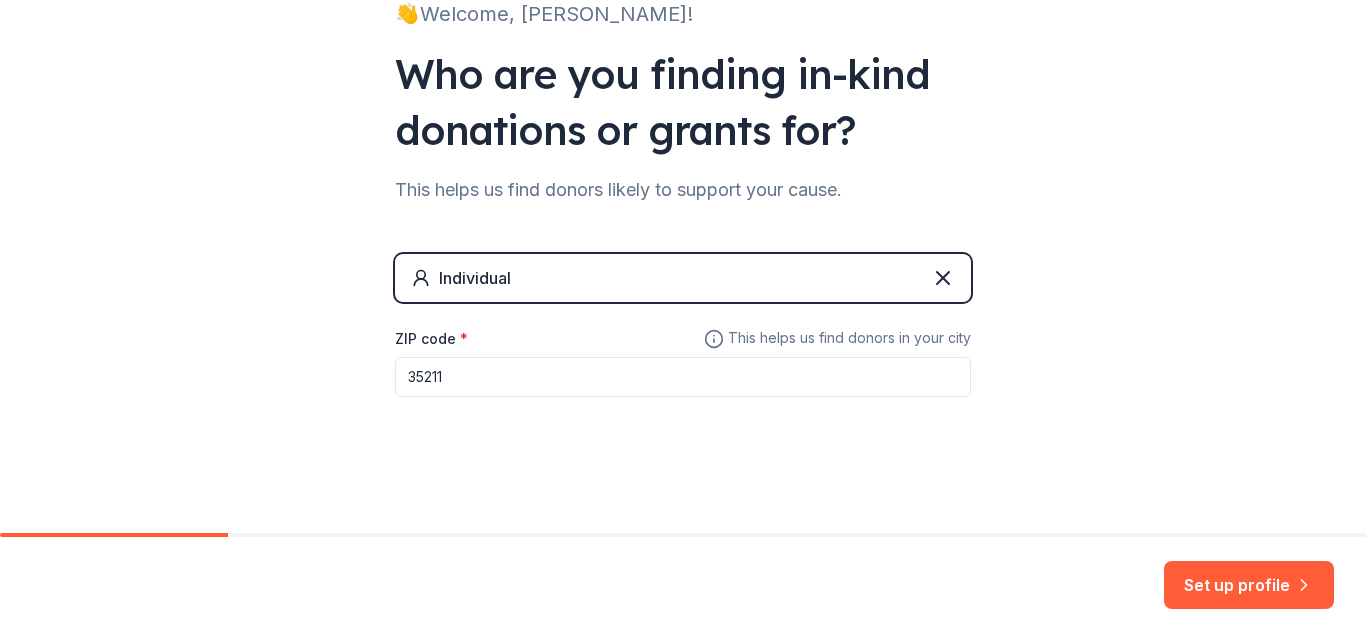 type on "35211" 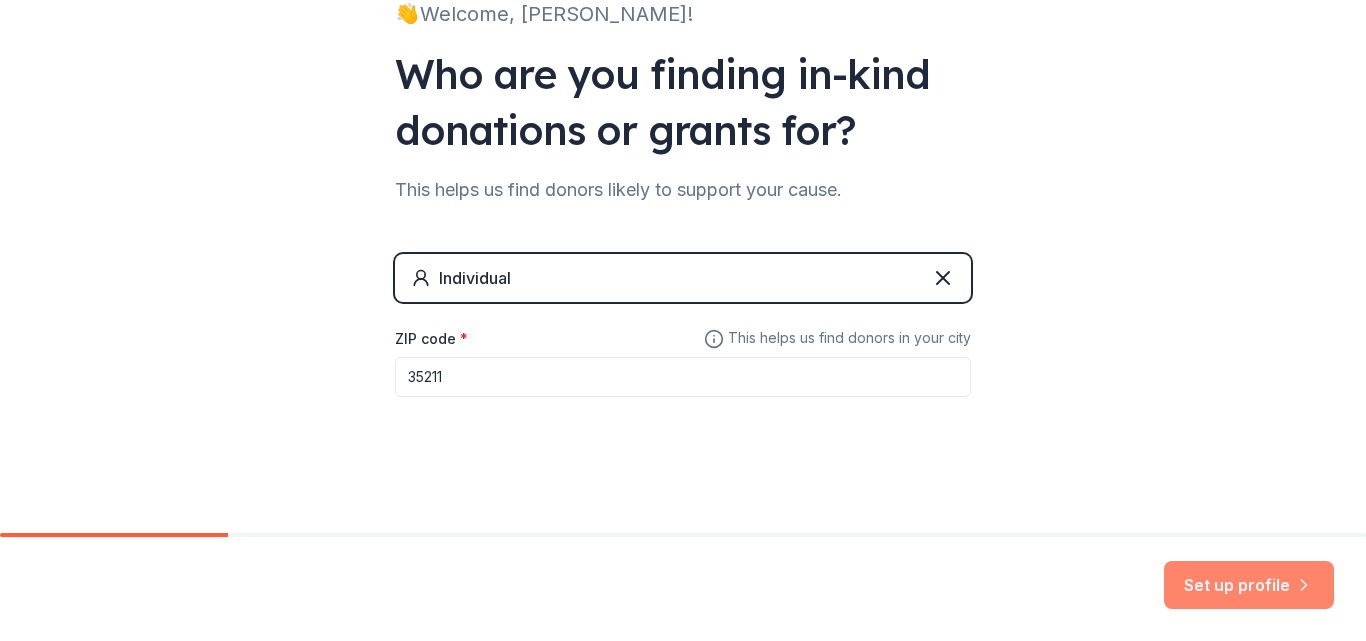 click on "Set up profile" at bounding box center [1249, 585] 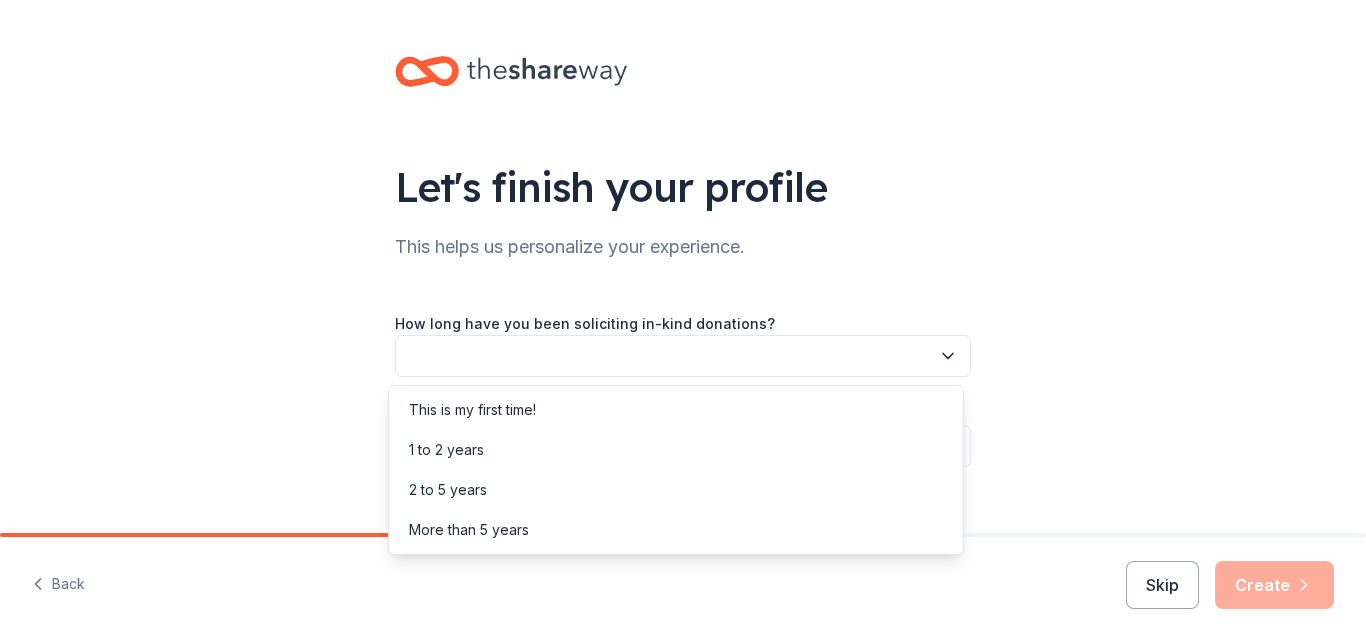 click at bounding box center (683, 356) 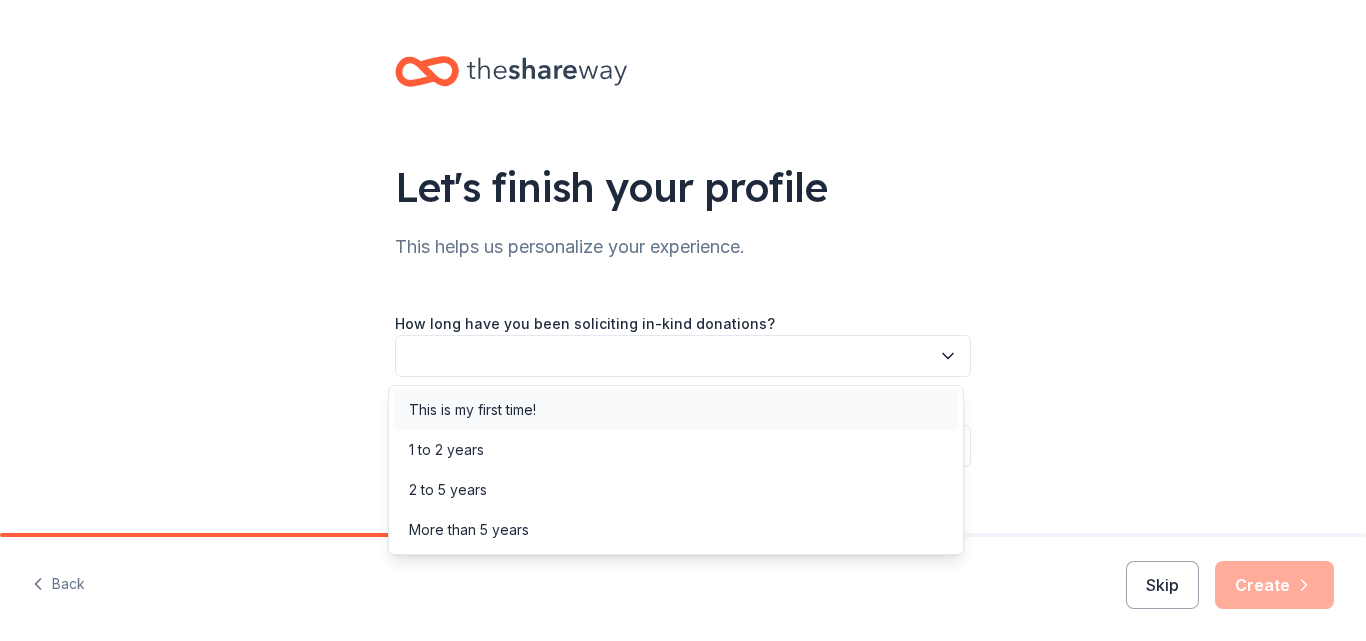 click on "This is my first time!" at bounding box center [472, 410] 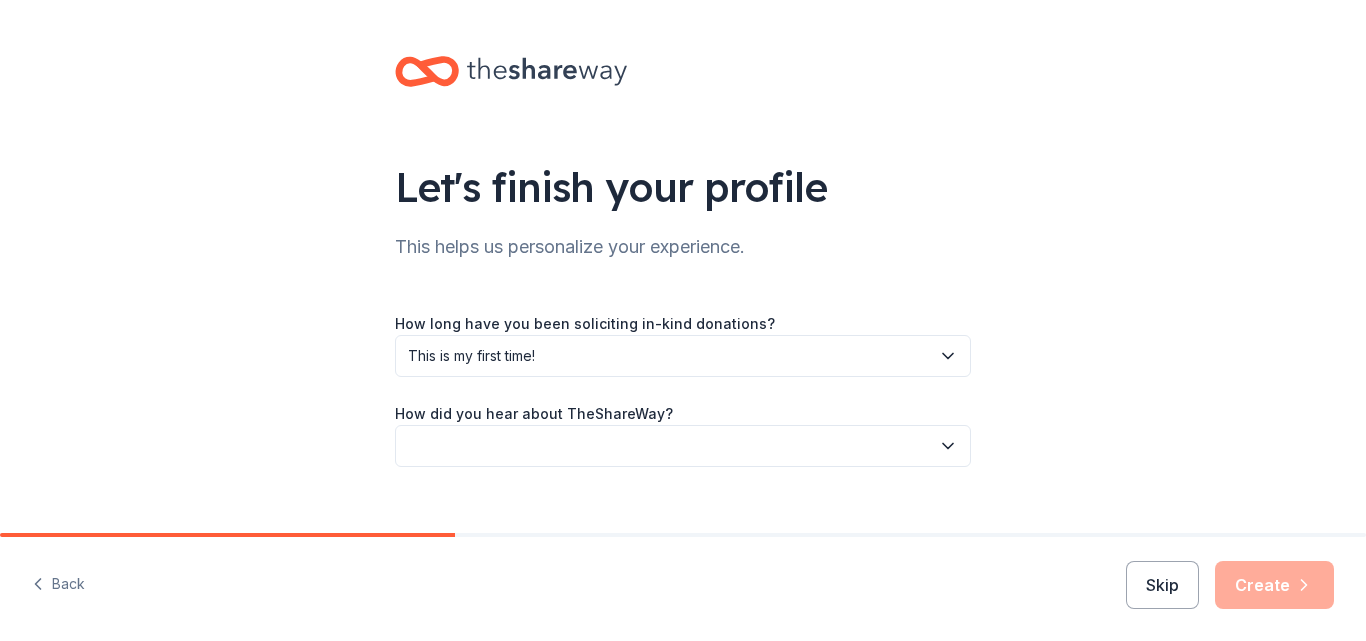 click at bounding box center (683, 446) 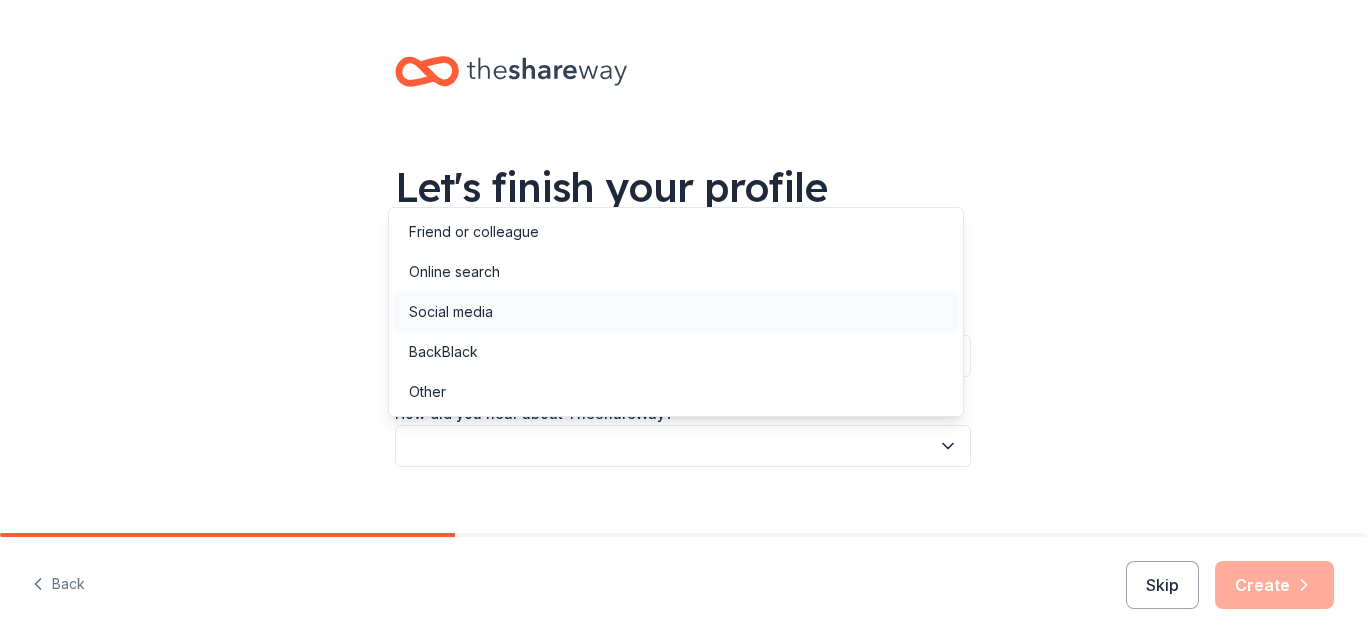 click on "Social media" at bounding box center (451, 312) 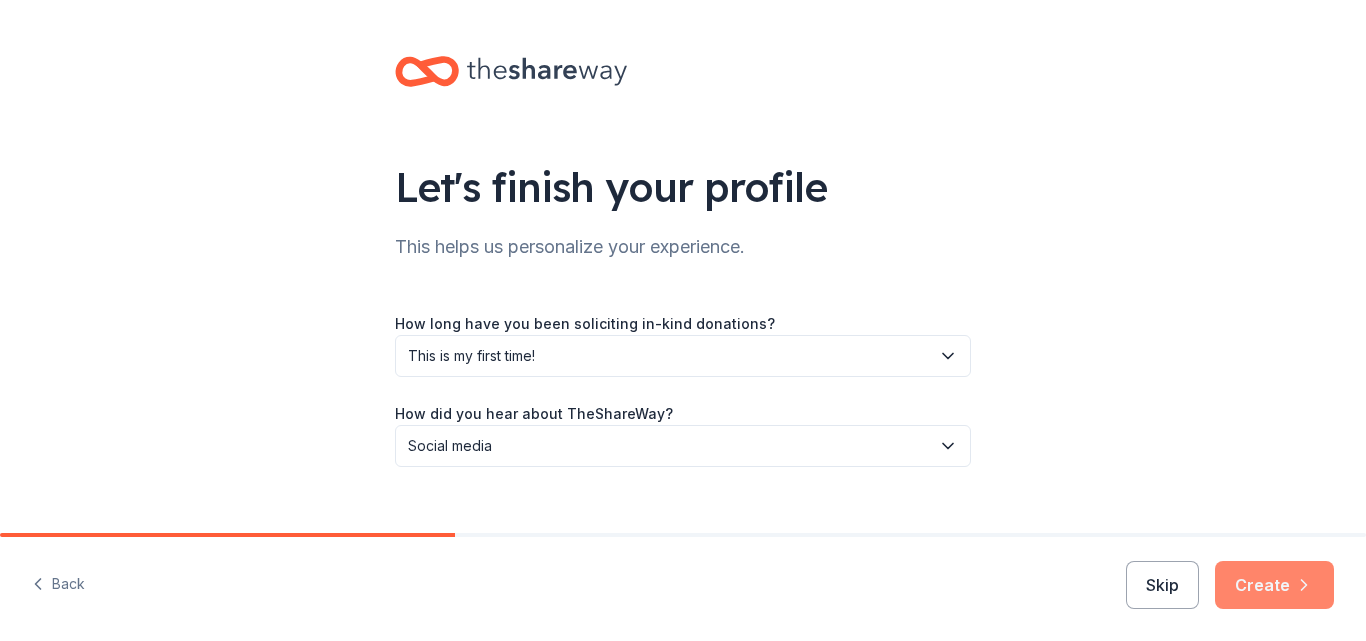 click on "Create" at bounding box center [1274, 585] 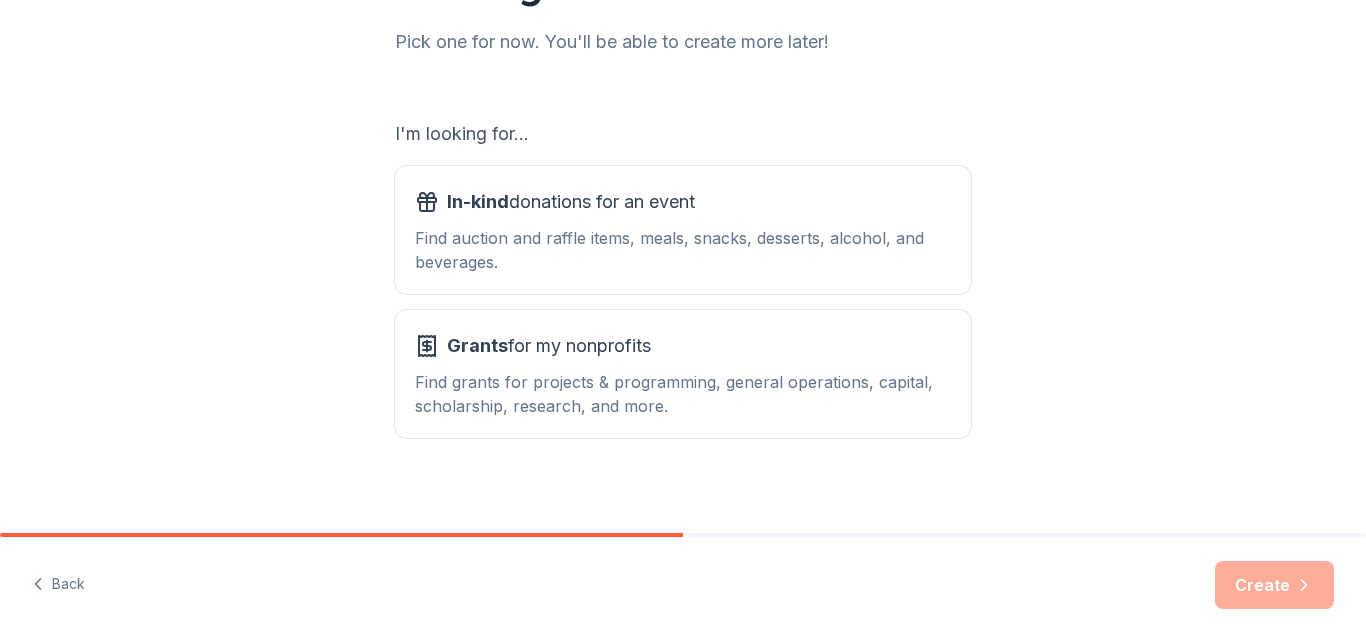 scroll, scrollTop: 274, scrollLeft: 0, axis: vertical 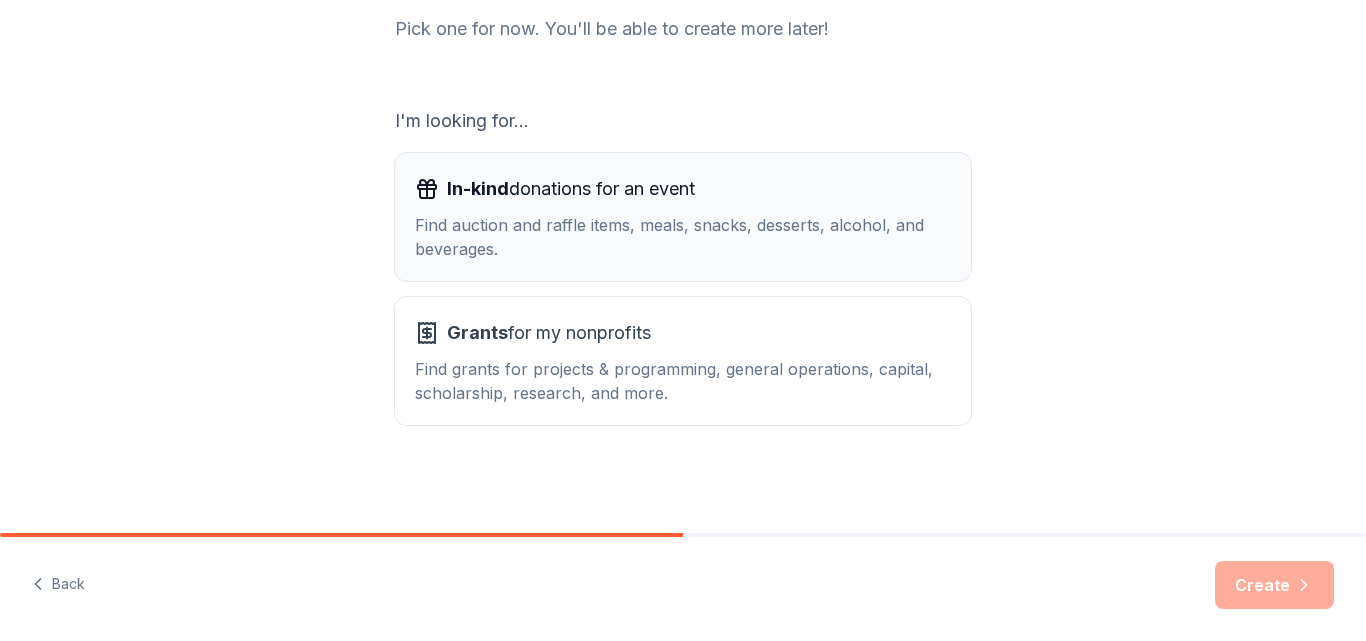 click on "Find auction and raffle items, meals, snacks, desserts, alcohol, and beverages." at bounding box center [683, 237] 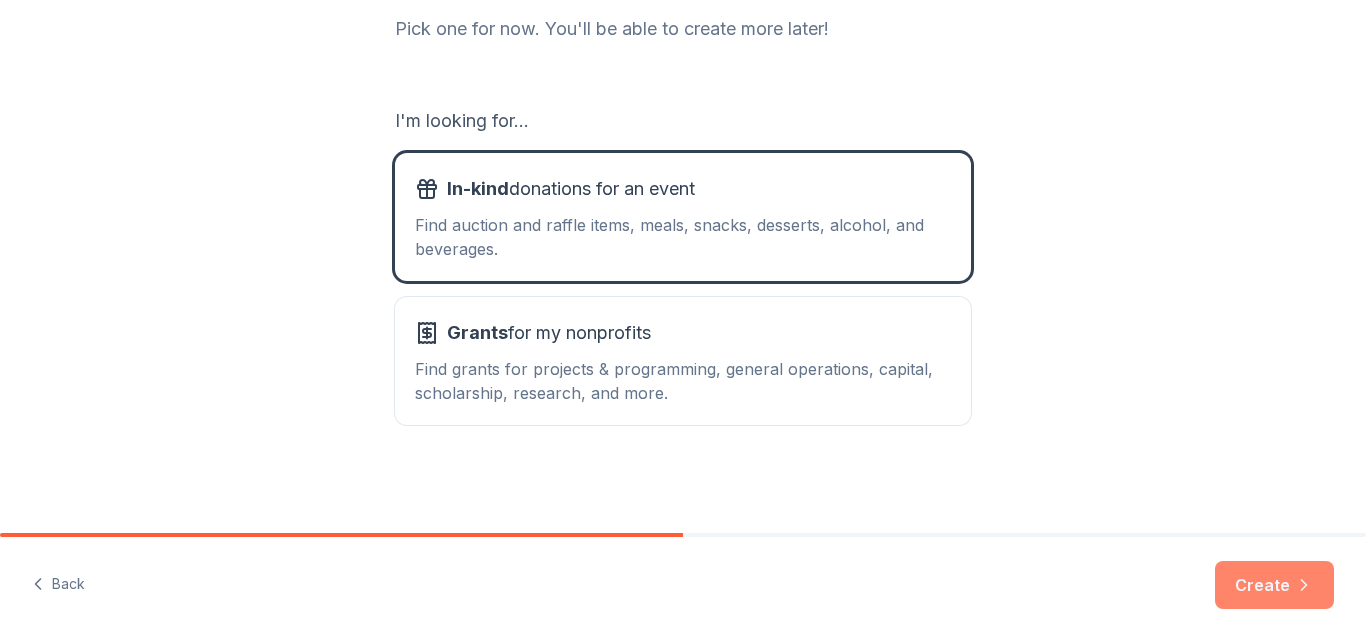 click on "Create" at bounding box center [1274, 585] 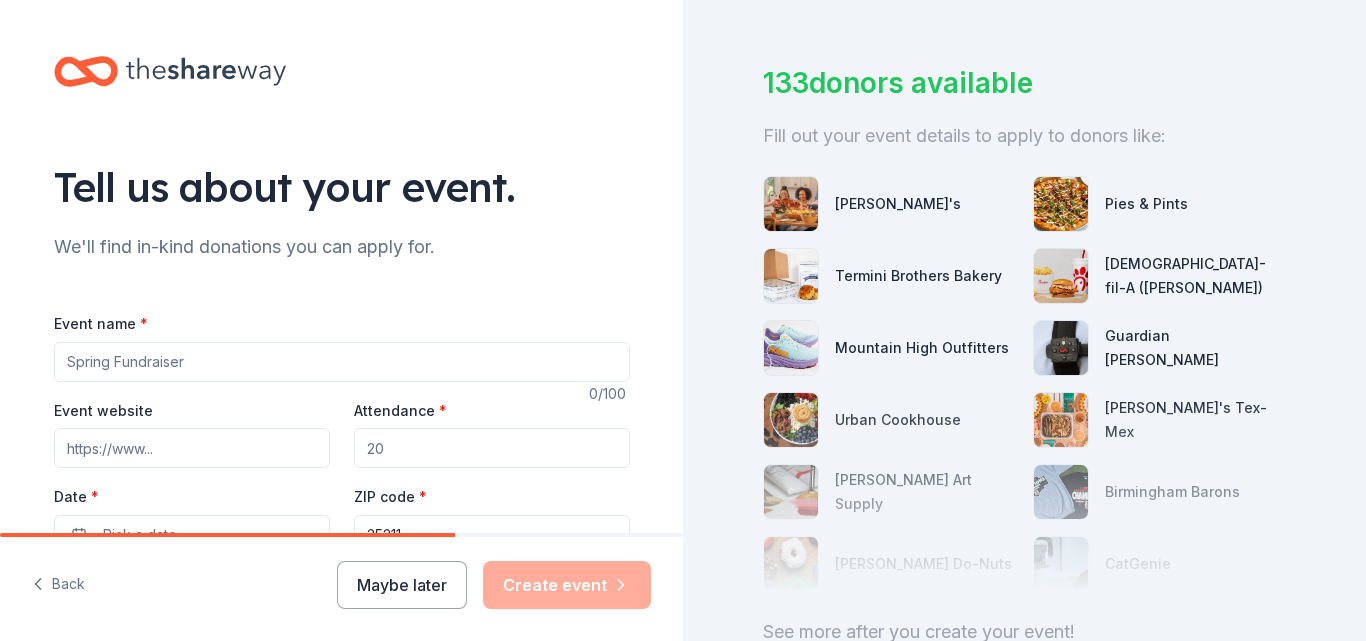 scroll, scrollTop: 100, scrollLeft: 0, axis: vertical 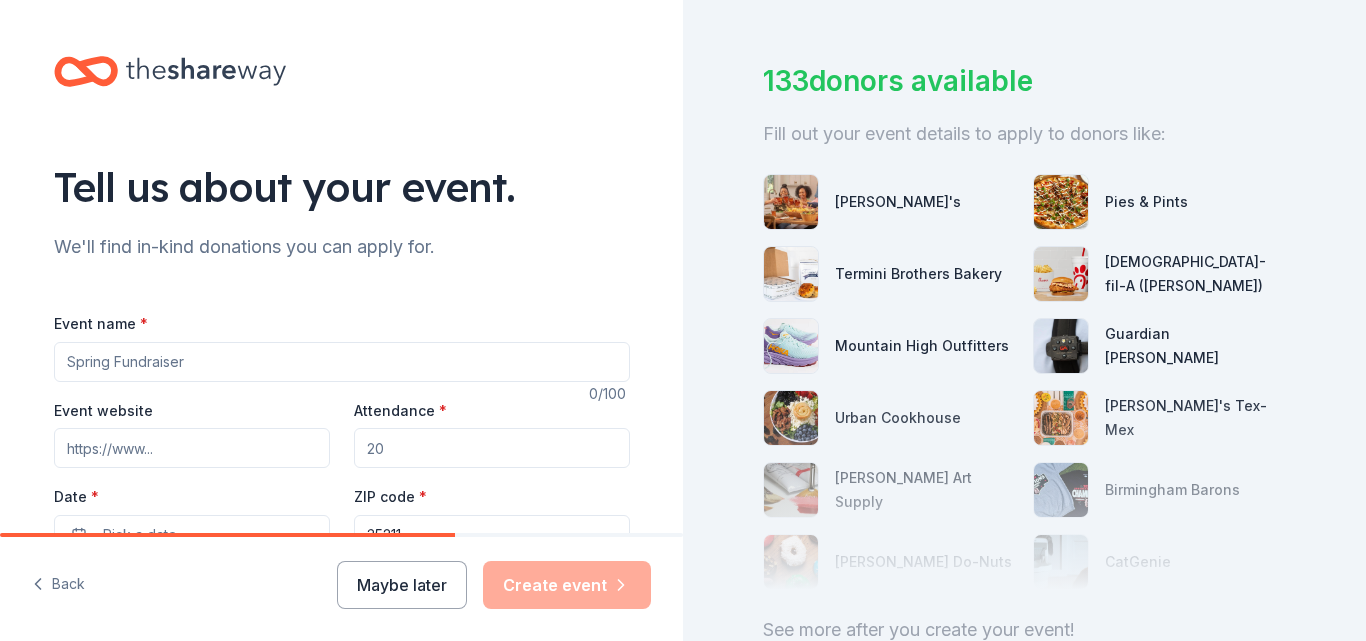 click on "[PERSON_NAME]'s" at bounding box center [890, 202] 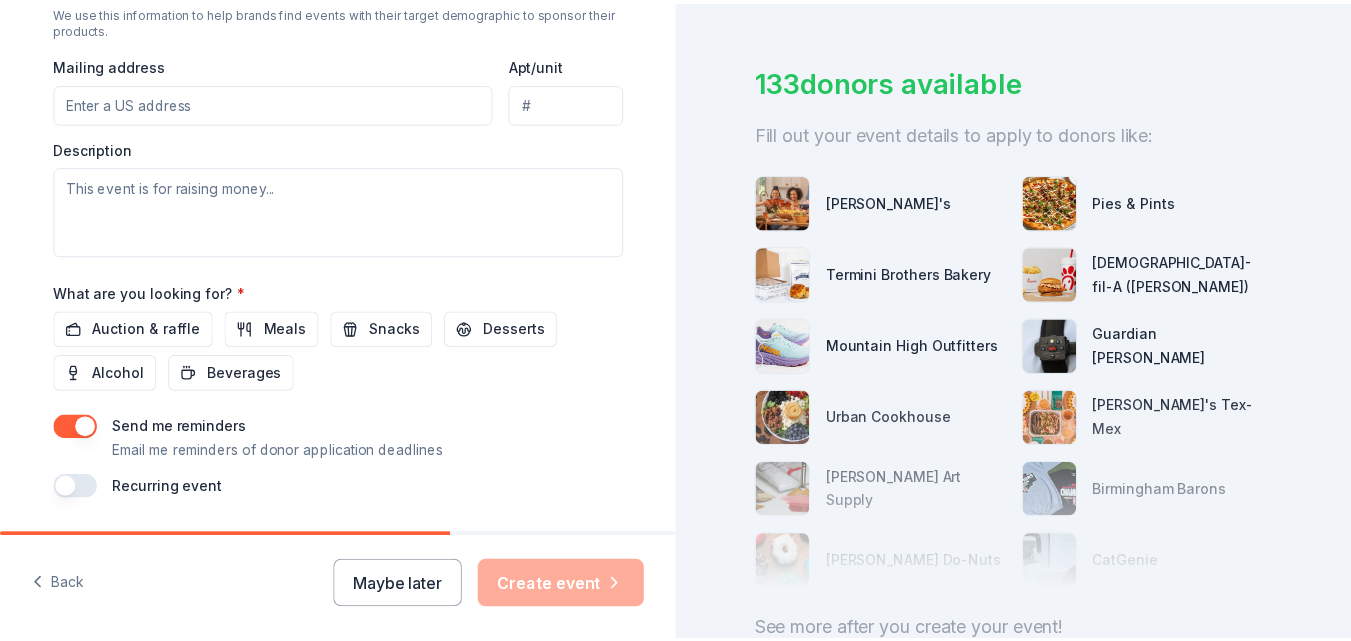 scroll, scrollTop: 798, scrollLeft: 0, axis: vertical 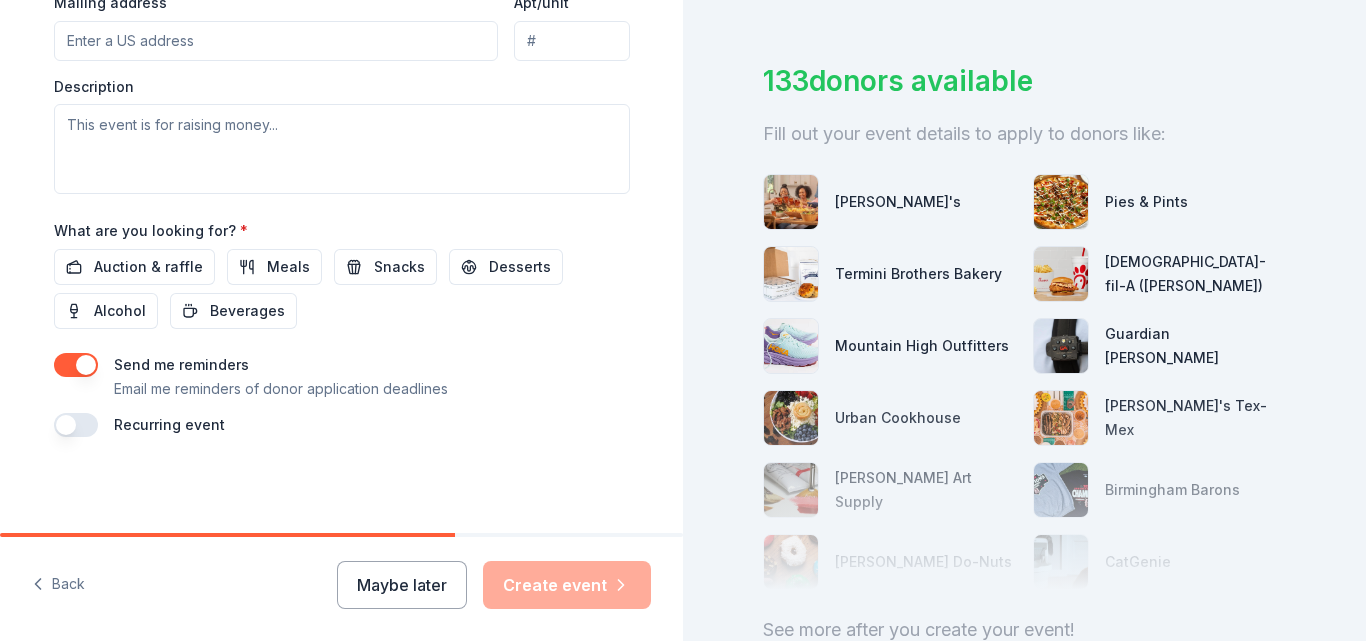 click on "133  donors available Fill out your event details to apply to donors like: [PERSON_NAME]'s Pies & Pints Termini Brothers Bakery [DEMOGRAPHIC_DATA]-fil-A ([PERSON_NAME]) Mountain High Outfitters Guardian Angel Device Urban Cookhouse Chuy's Tex-Mex [PERSON_NAME] Art Supply [GEOGRAPHIC_DATA] Barons [PERSON_NAME] Do-Nuts CatGenie See more after you create your event!" at bounding box center [1024, 320] 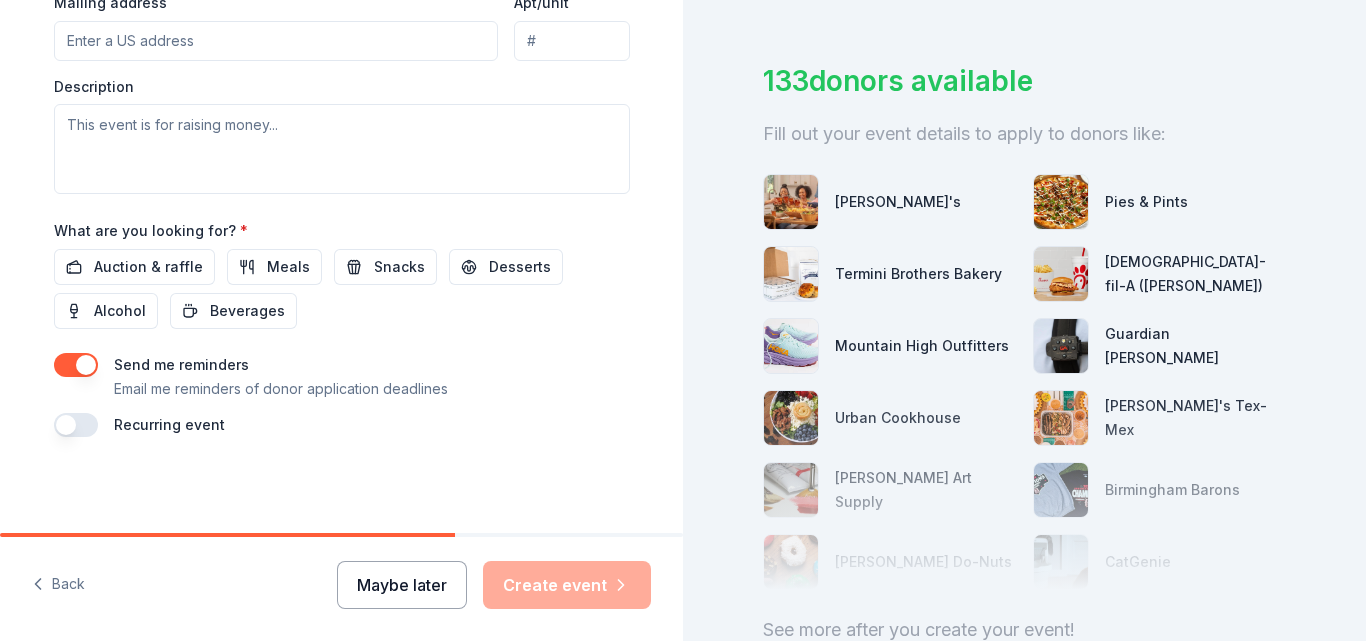 click on "Maybe later" at bounding box center [402, 585] 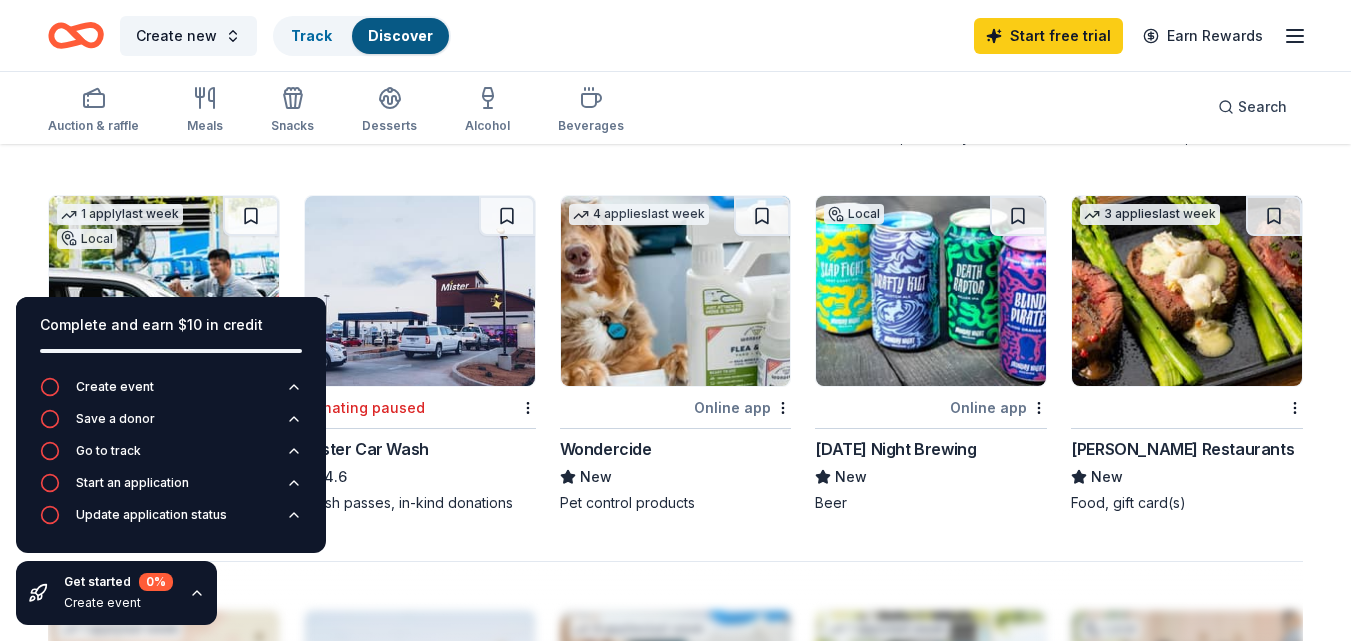 scroll, scrollTop: 1300, scrollLeft: 0, axis: vertical 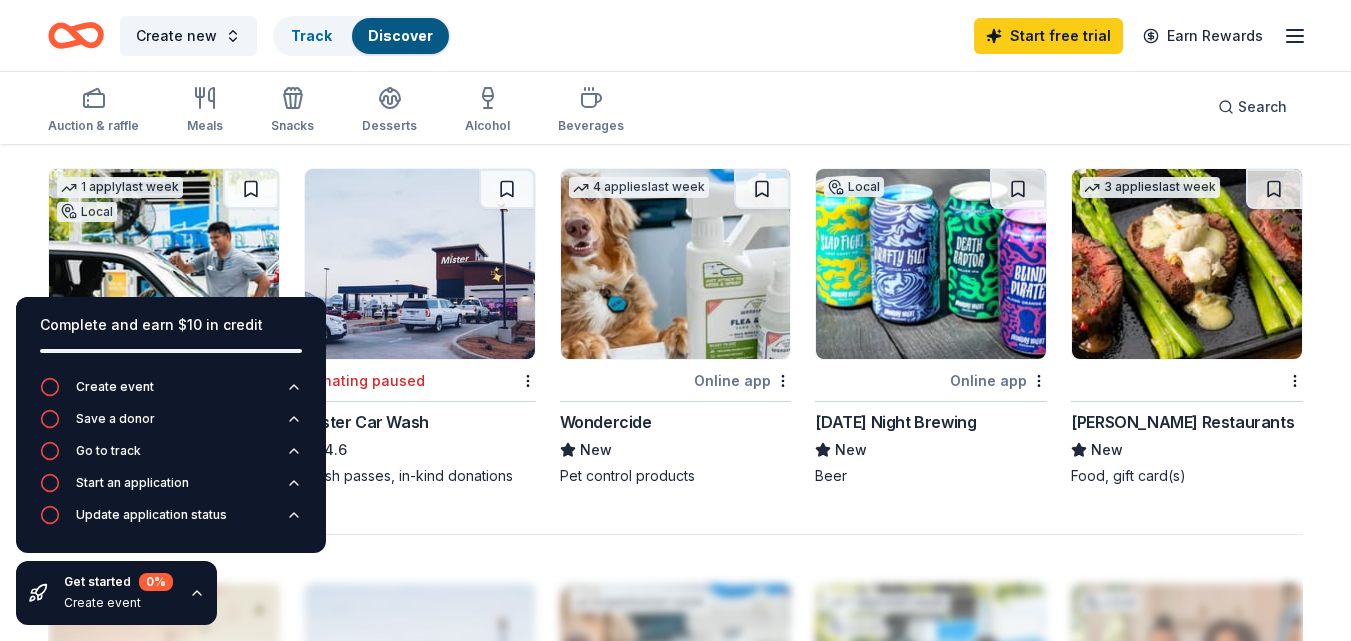 click 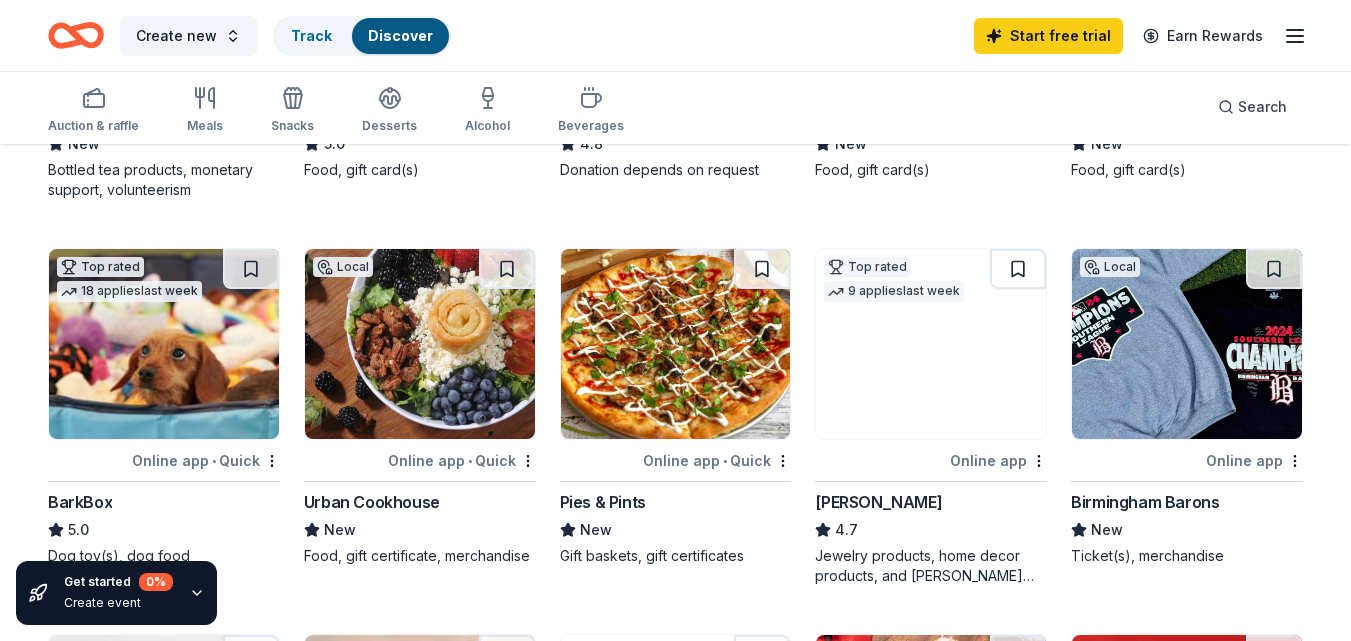 scroll, scrollTop: 400, scrollLeft: 0, axis: vertical 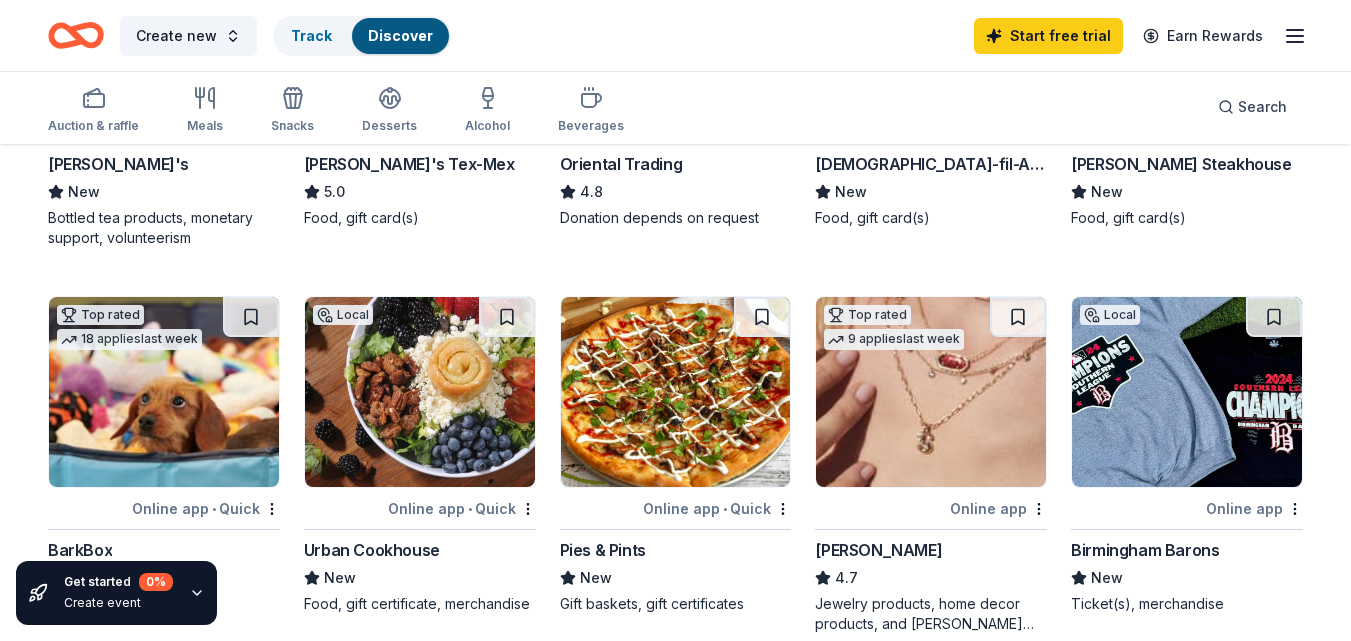 click at bounding box center (676, 392) 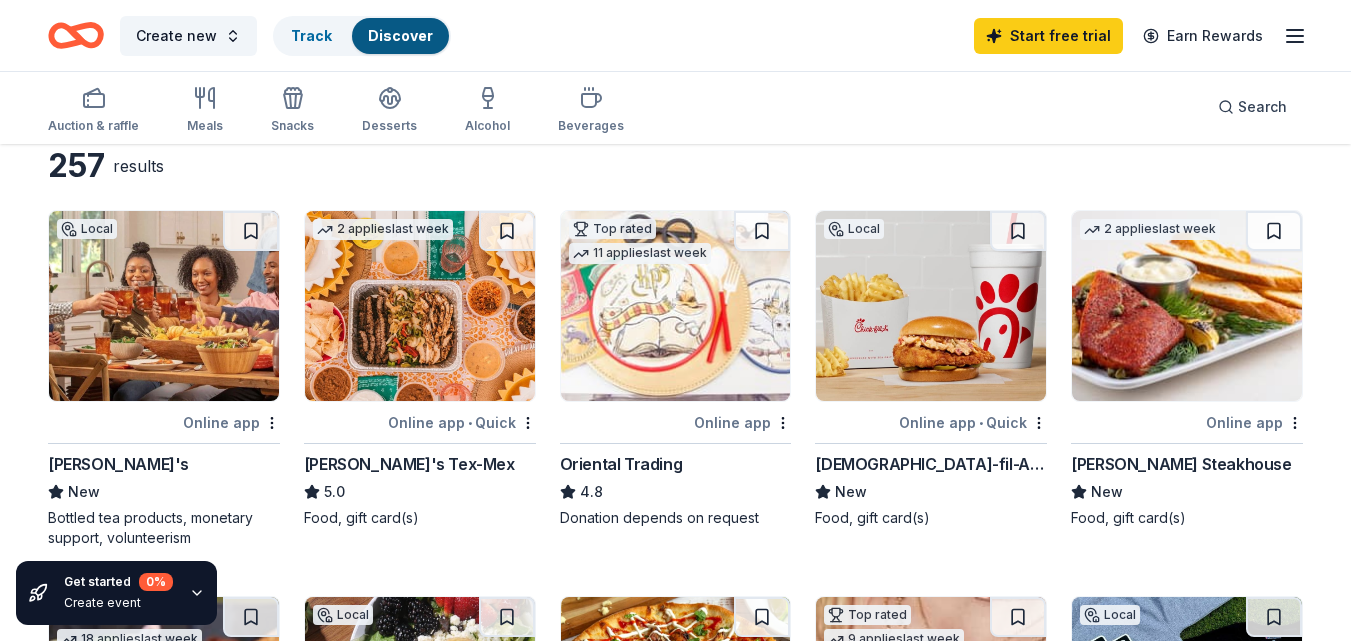 scroll, scrollTop: 0, scrollLeft: 0, axis: both 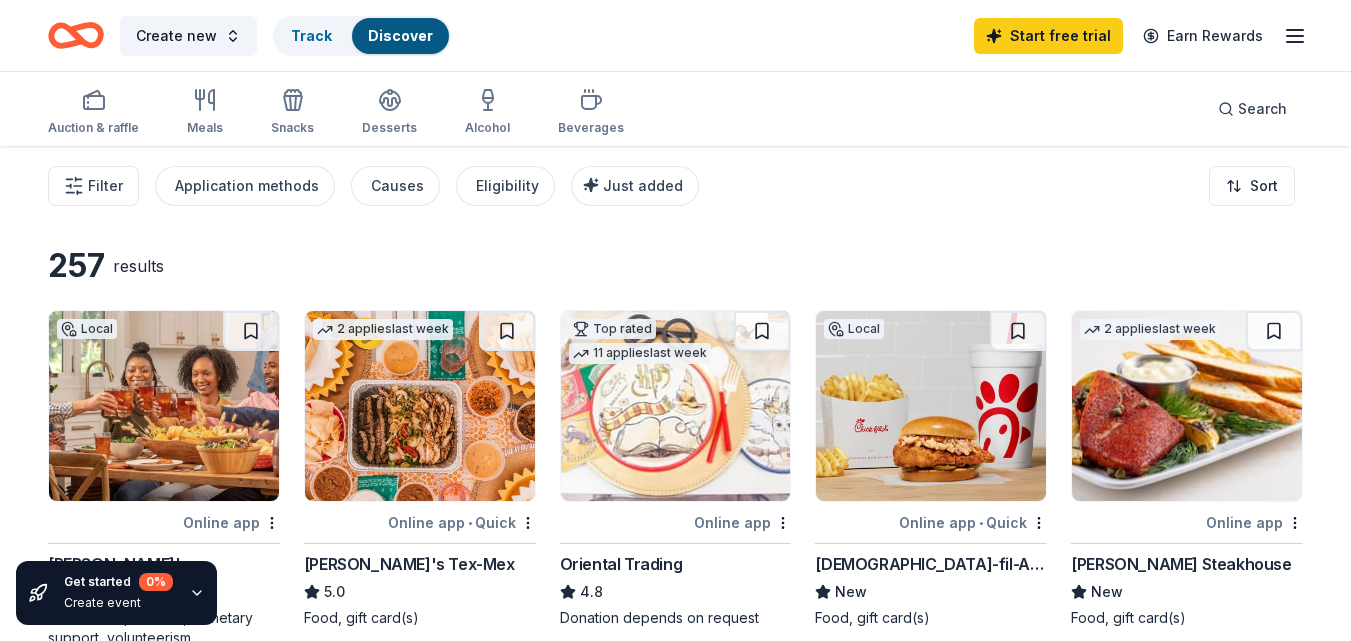 click at bounding box center [931, 406] 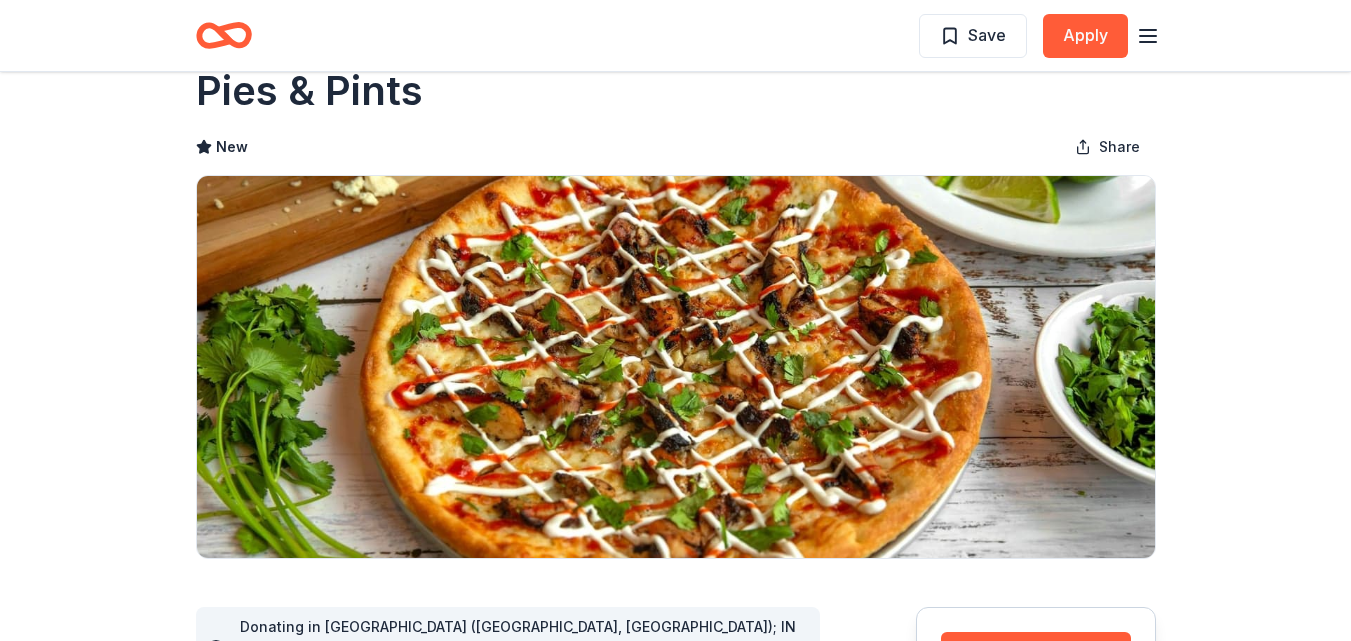 scroll, scrollTop: 0, scrollLeft: 0, axis: both 